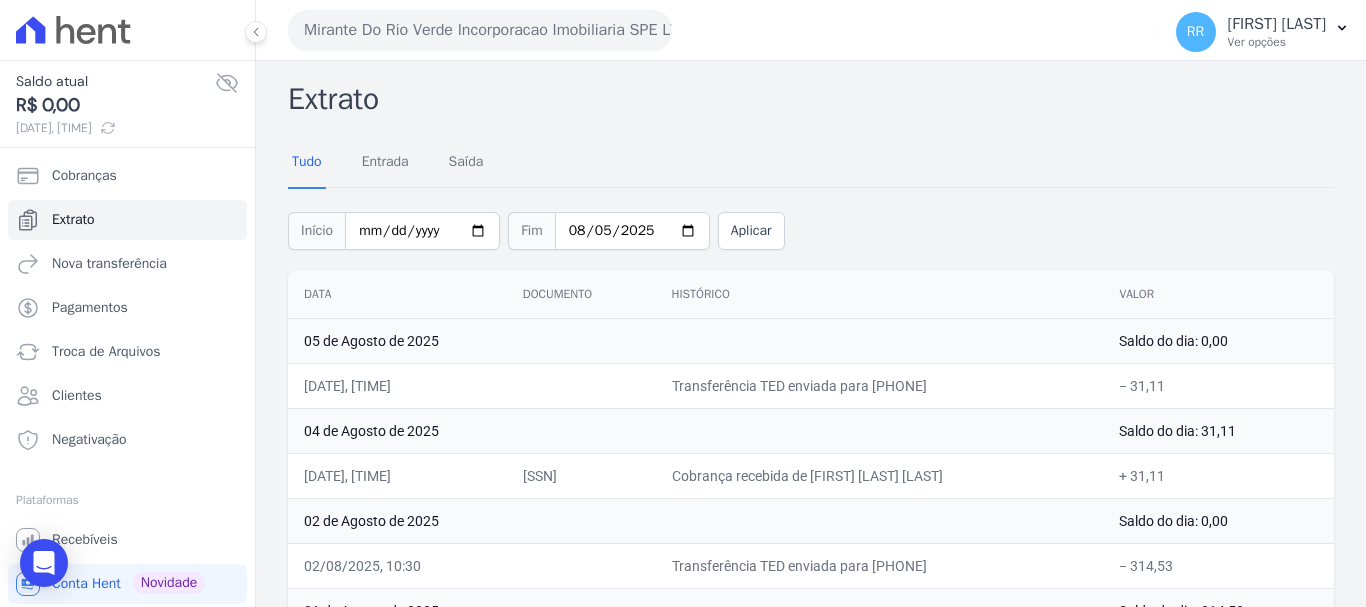 scroll, scrollTop: 0, scrollLeft: 0, axis: both 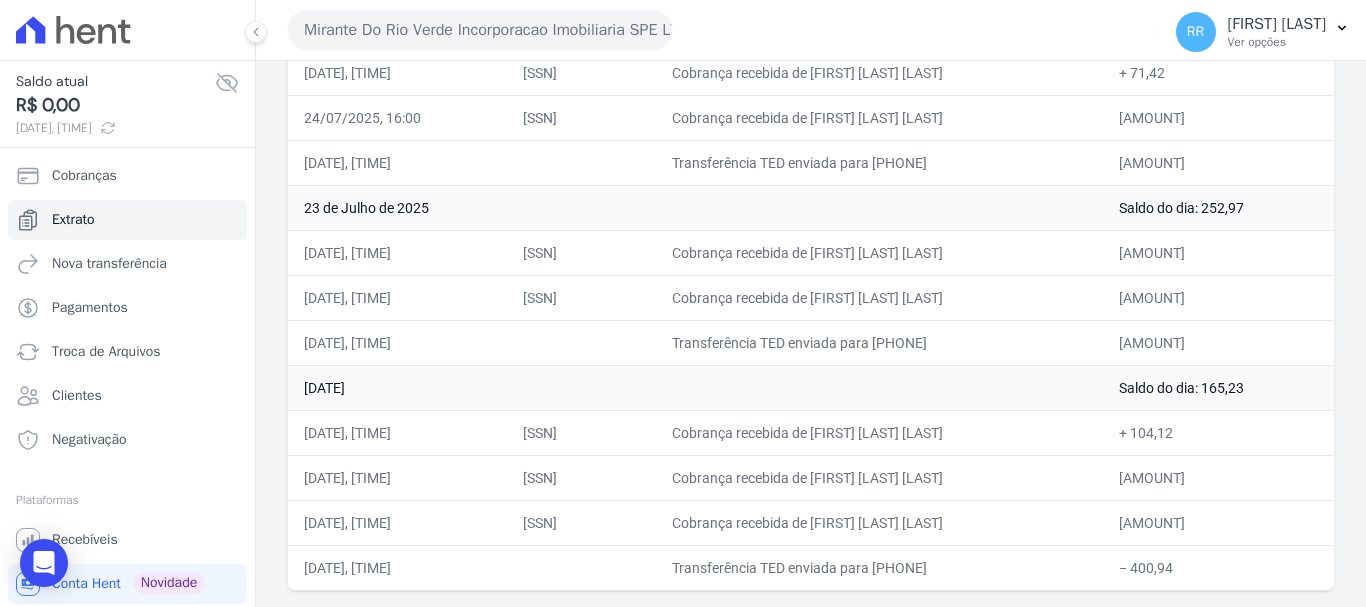 click on "Cobrança recebida de PAULA PRISCILLA MARTINS DOS SA" at bounding box center (880, 477) 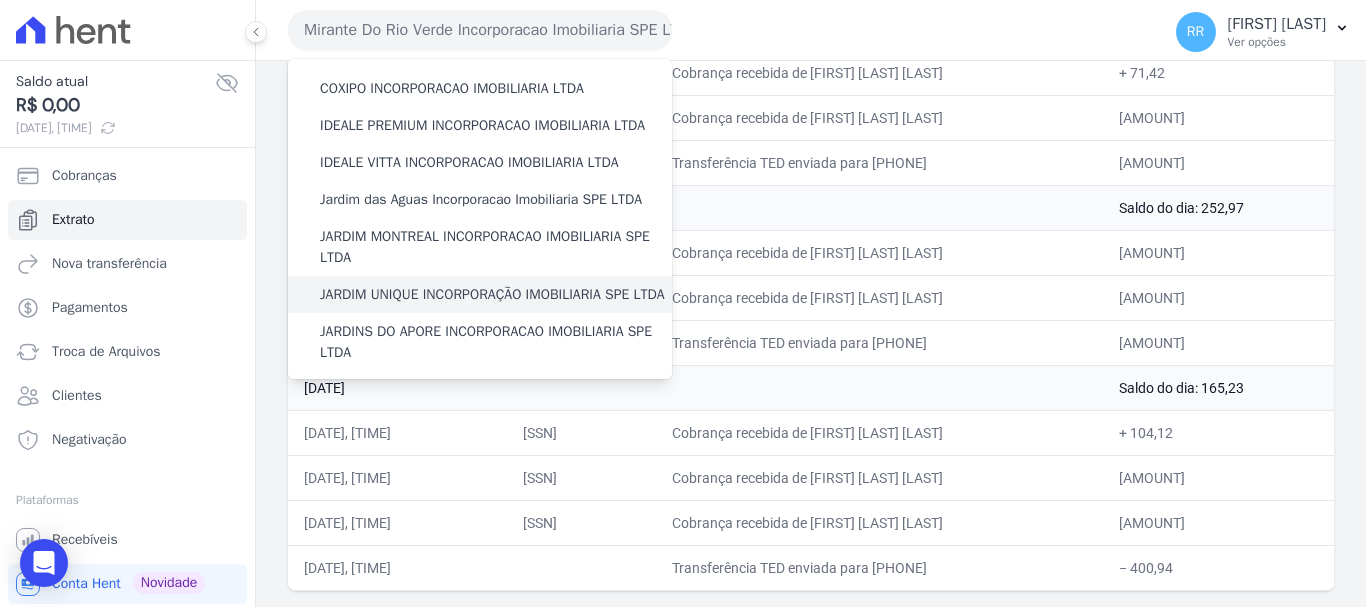 scroll, scrollTop: 400, scrollLeft: 0, axis: vertical 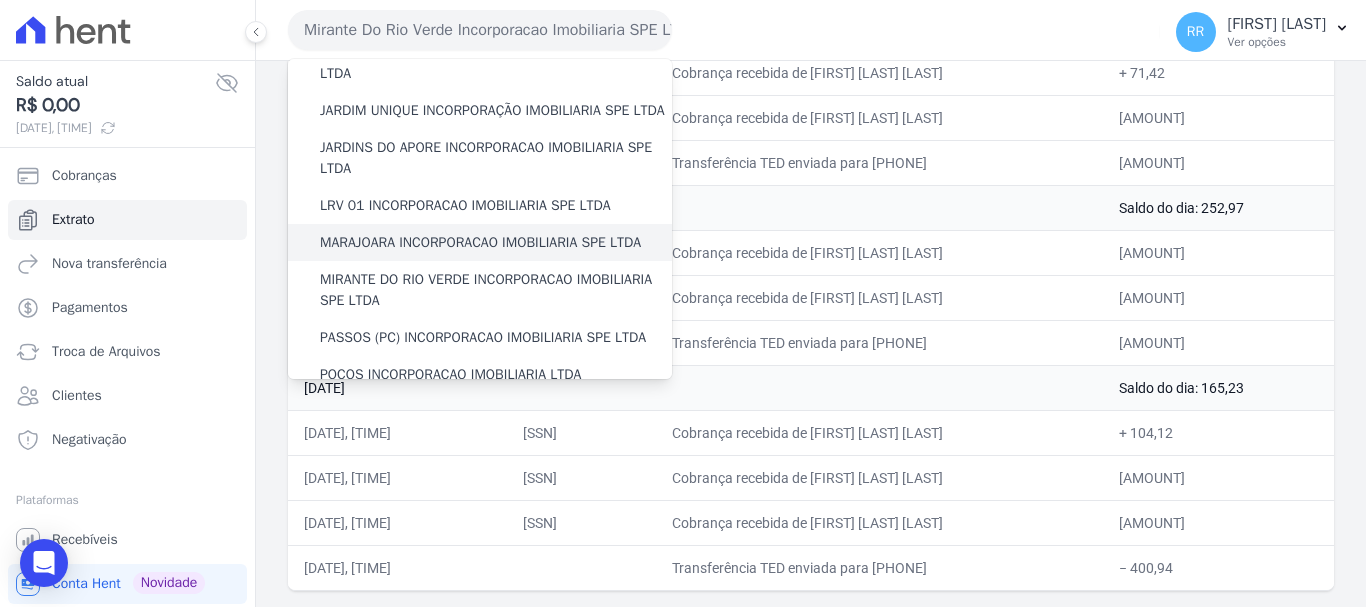 click on "MARAJOARA INCORPORACAO IMOBILIARIA SPE LTDA" at bounding box center (480, 242) 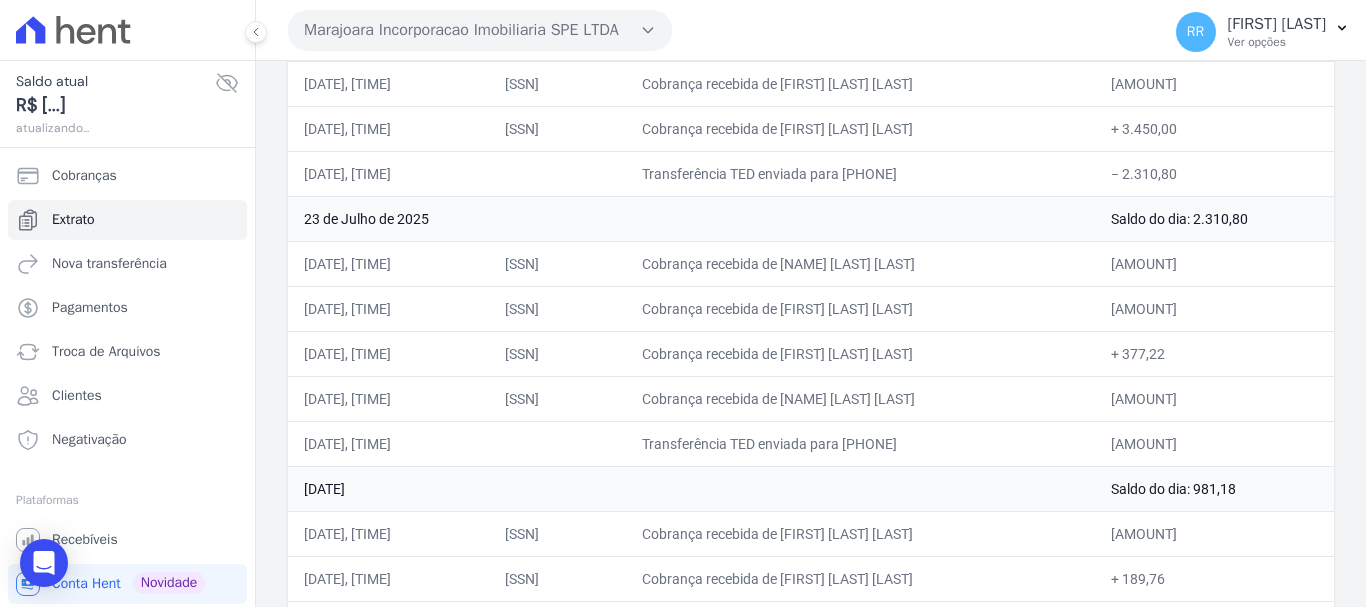 scroll, scrollTop: 2833, scrollLeft: 0, axis: vertical 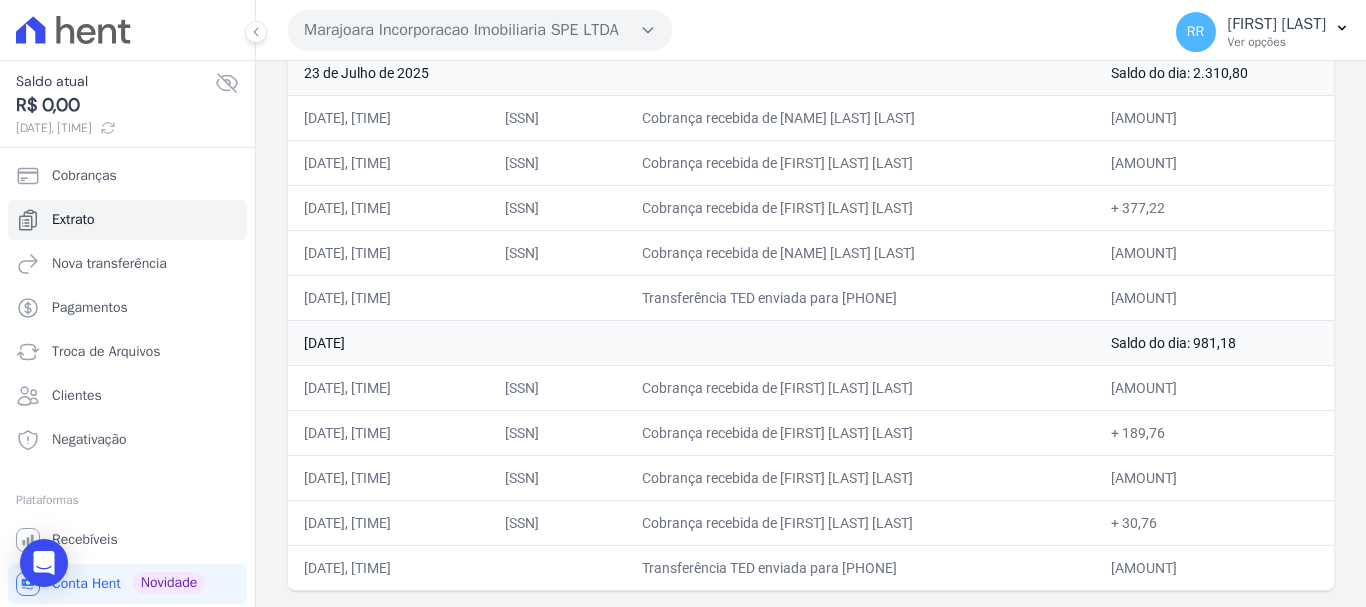 drag, startPoint x: 769, startPoint y: 510, endPoint x: 955, endPoint y: 536, distance: 187.80841 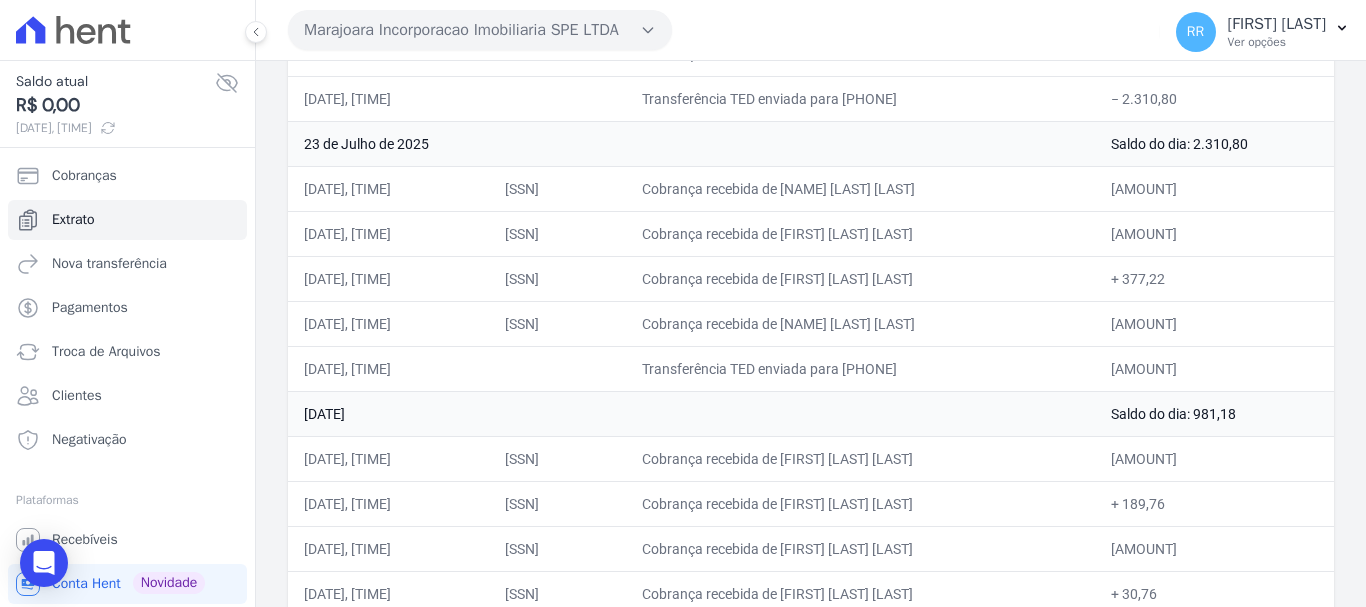 scroll, scrollTop: 2733, scrollLeft: 0, axis: vertical 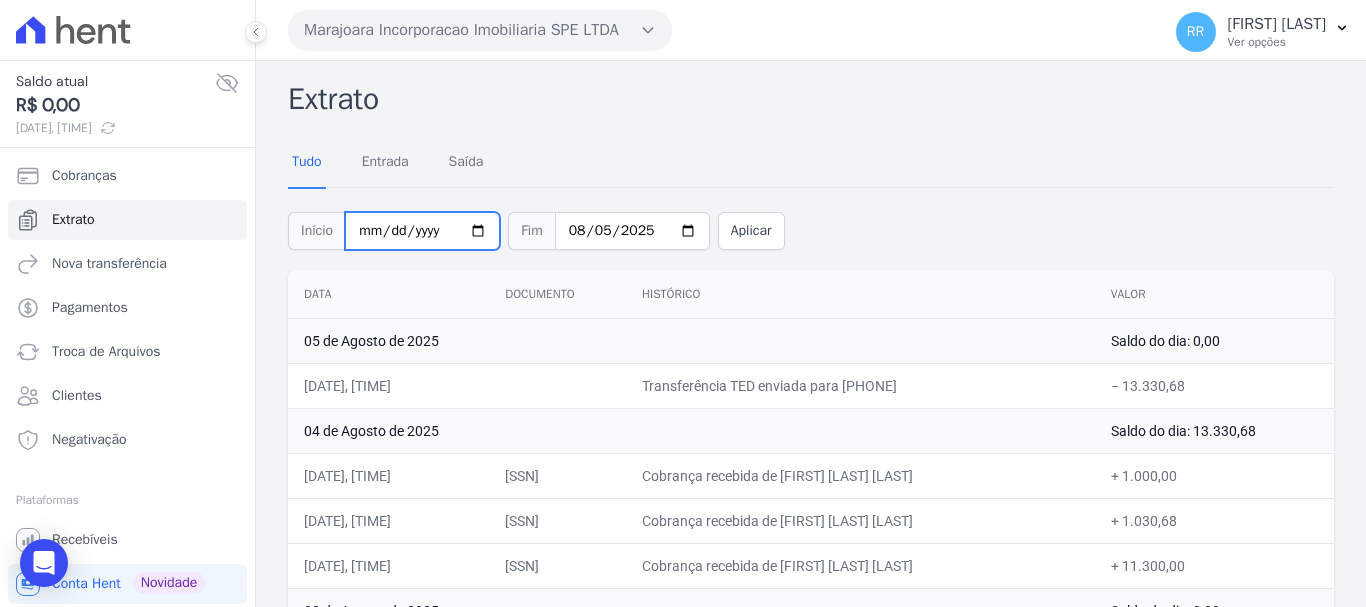 click on "2025-07-22" at bounding box center [422, 231] 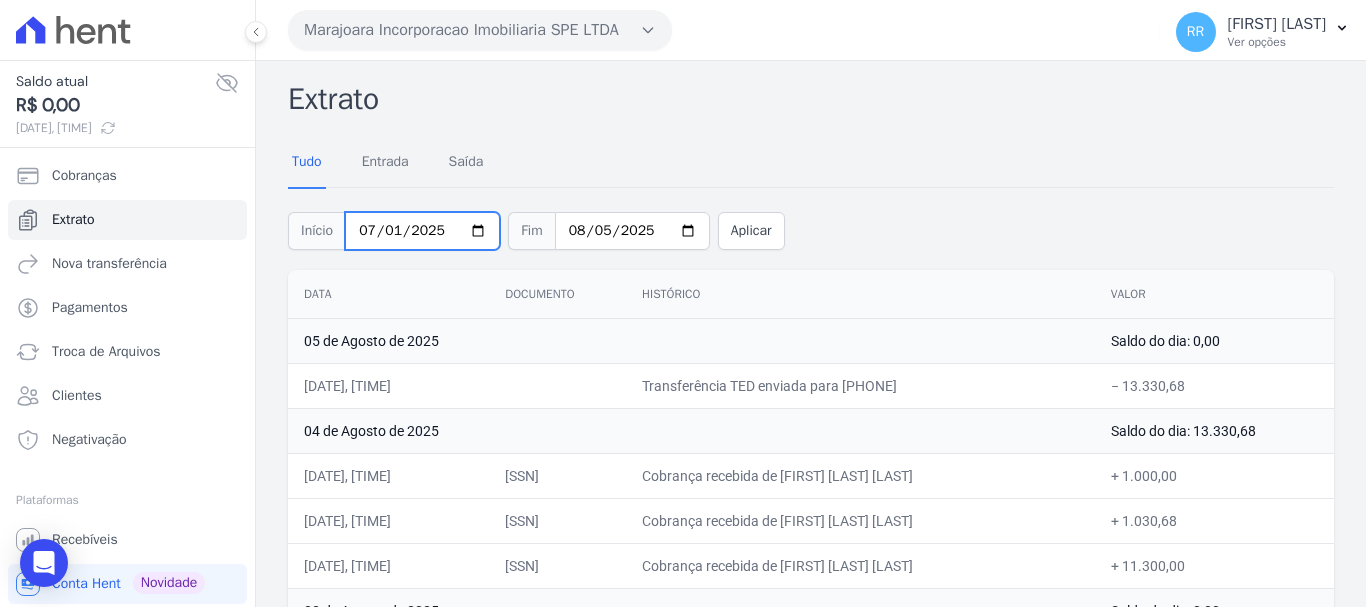 type on "2025-07-19" 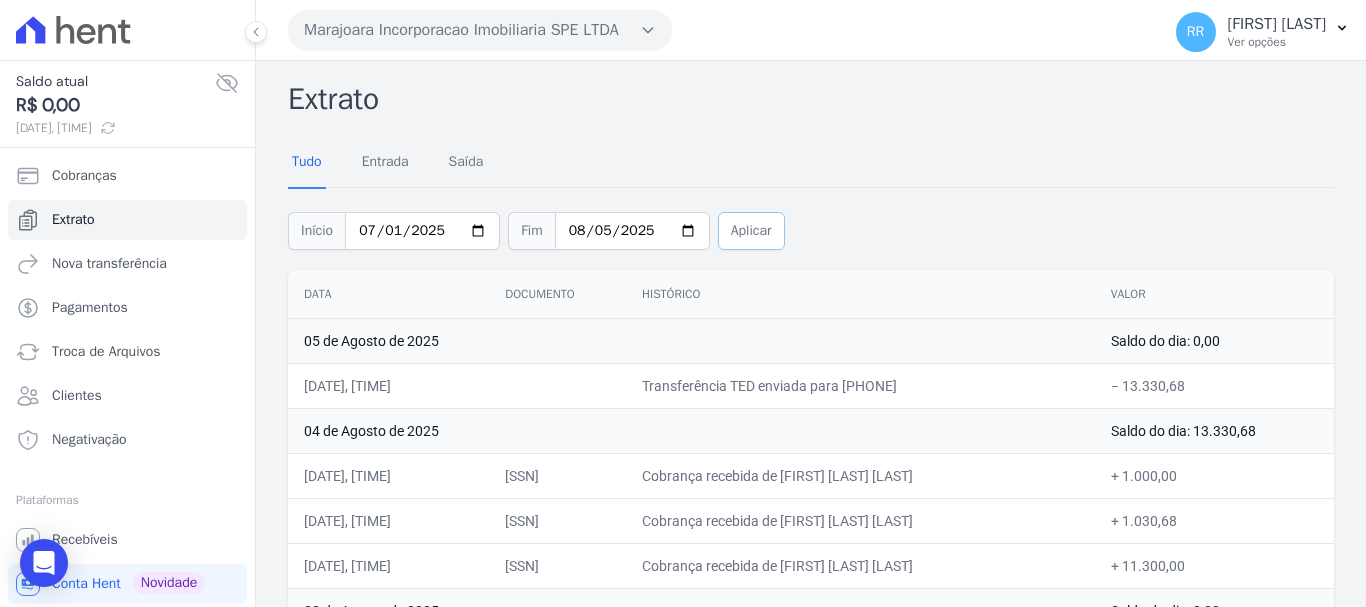 click on "Aplicar" at bounding box center [751, 231] 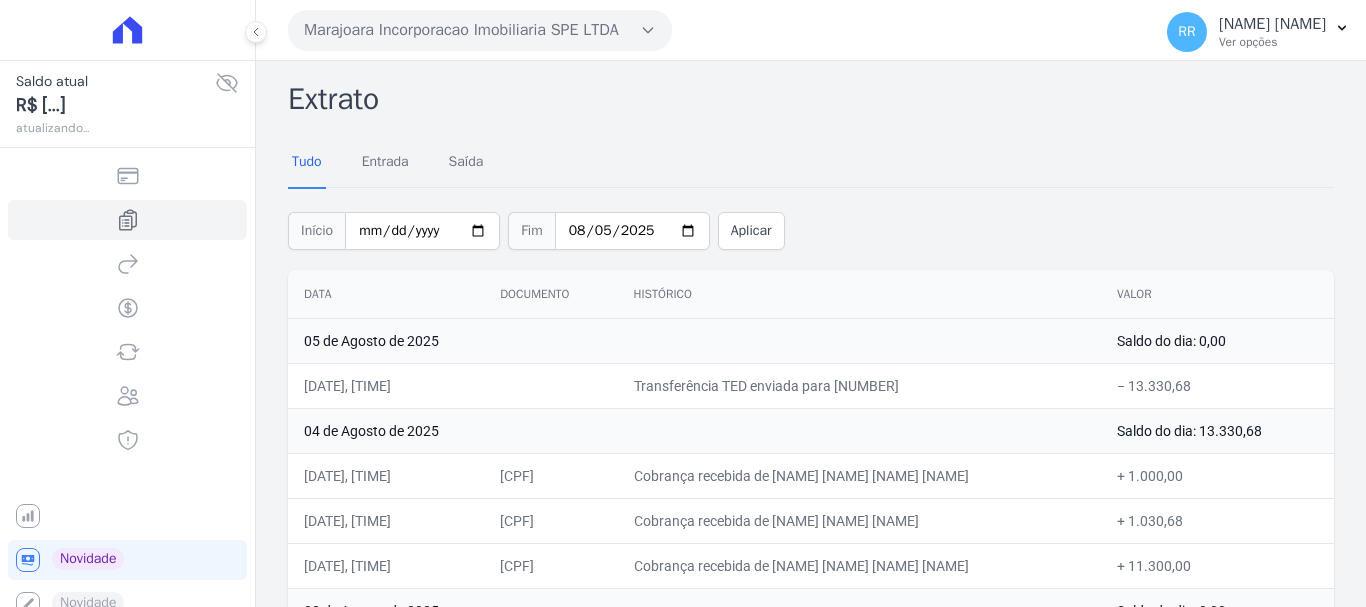scroll, scrollTop: 0, scrollLeft: 0, axis: both 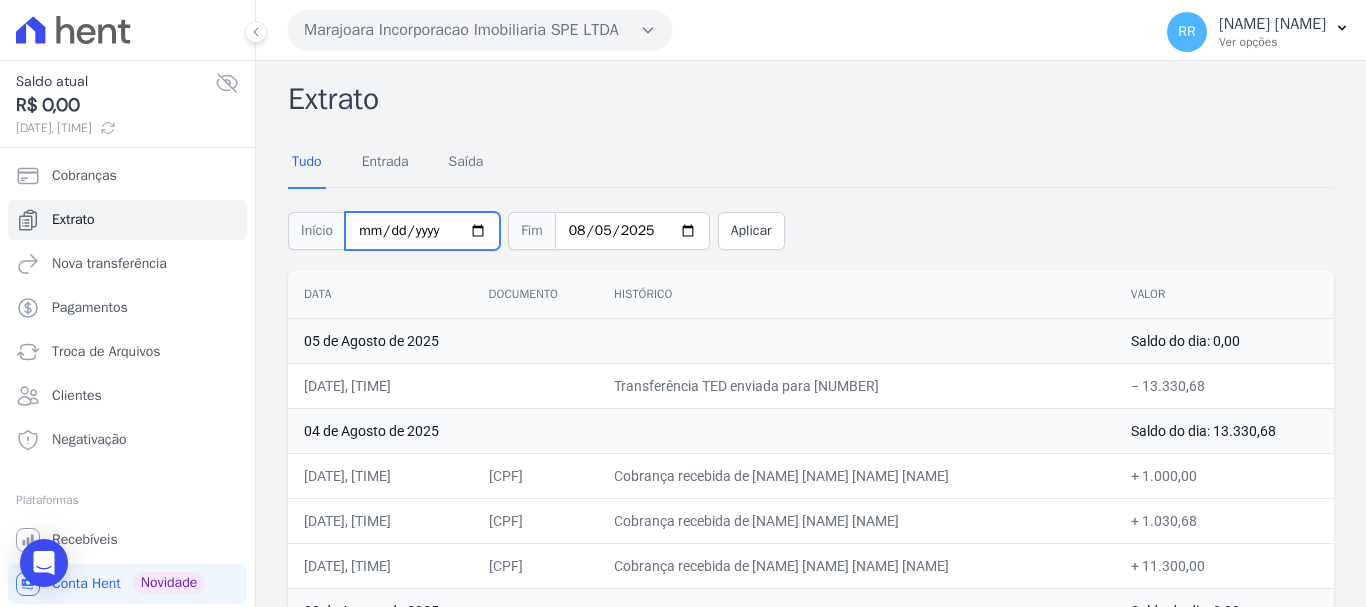 click on "2025-07-19" at bounding box center (422, 231) 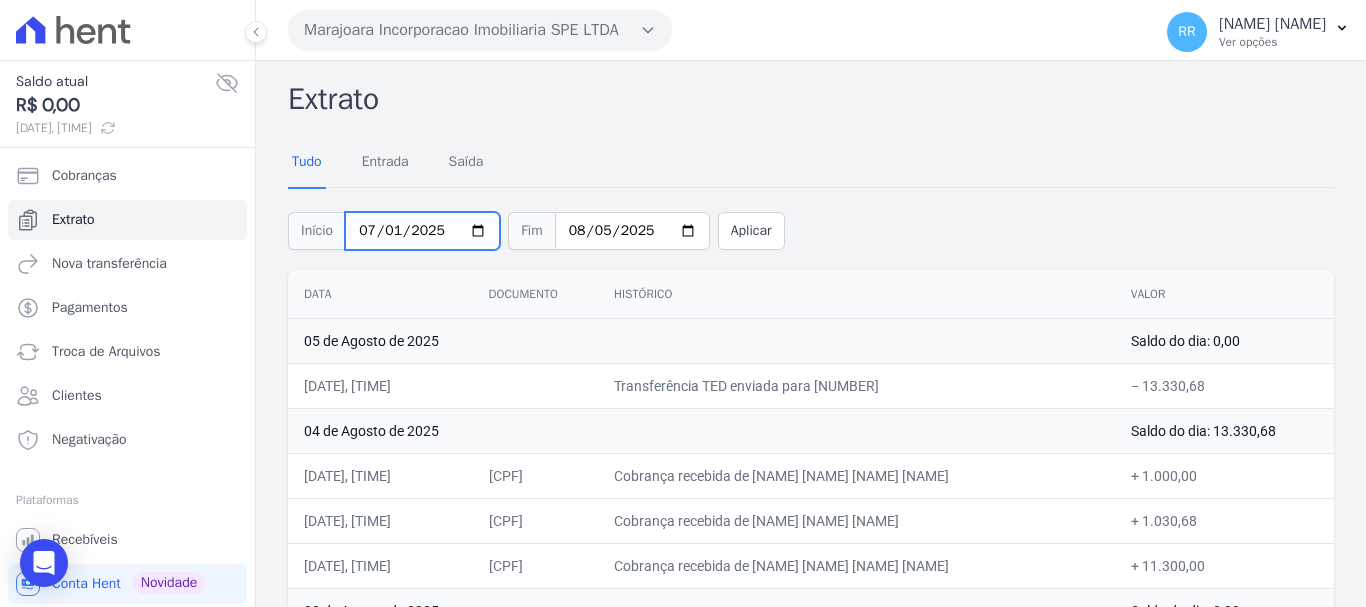 type on "[DATE]" 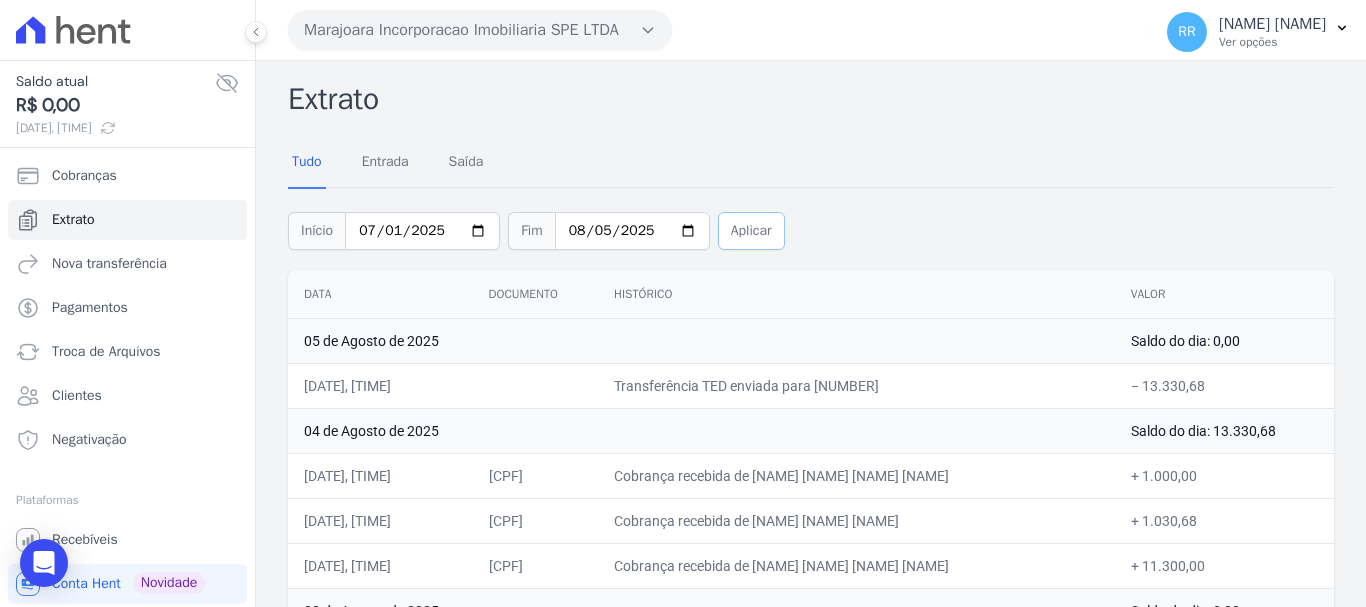 click on "Aplicar" at bounding box center [751, 231] 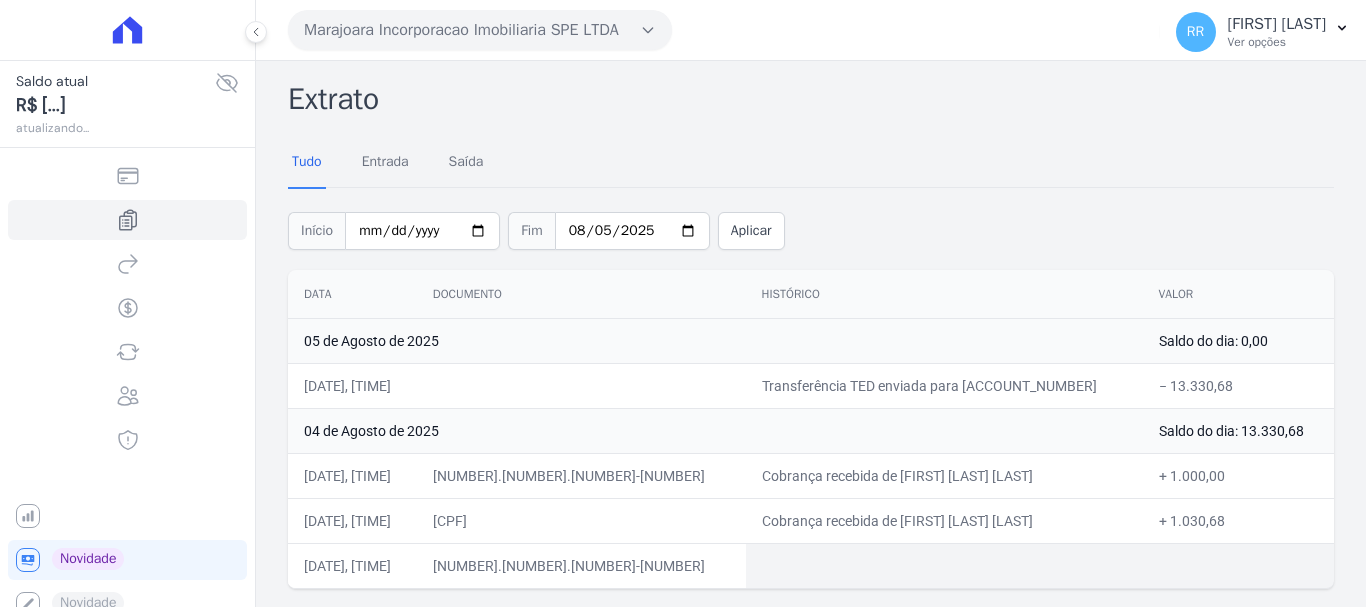 scroll, scrollTop: 0, scrollLeft: 0, axis: both 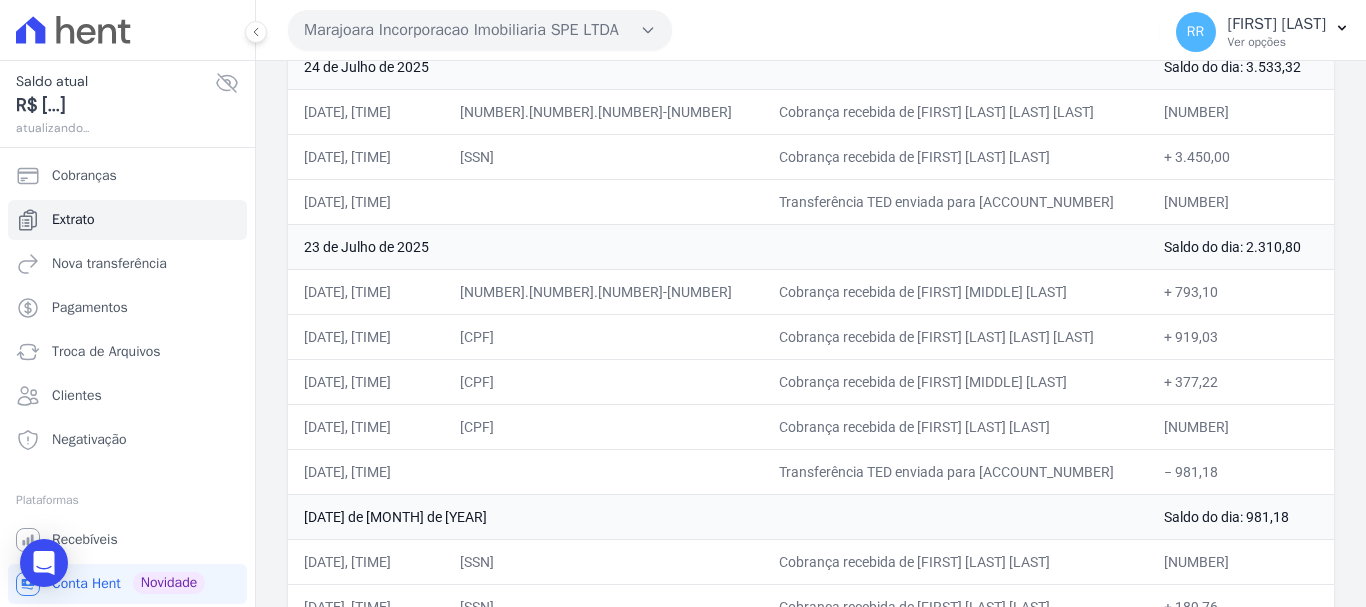 drag, startPoint x: 0, startPoint y: 0, endPoint x: 1321, endPoint y: 546, distance: 1429.3904 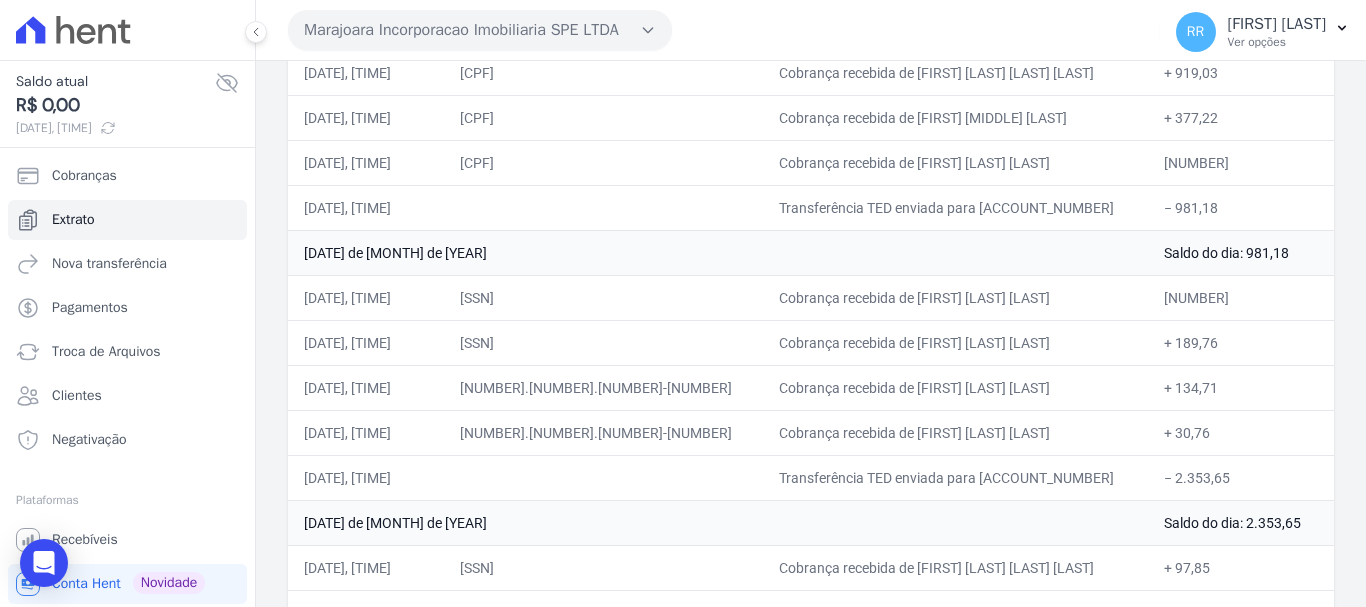 scroll, scrollTop: 4453, scrollLeft: 0, axis: vertical 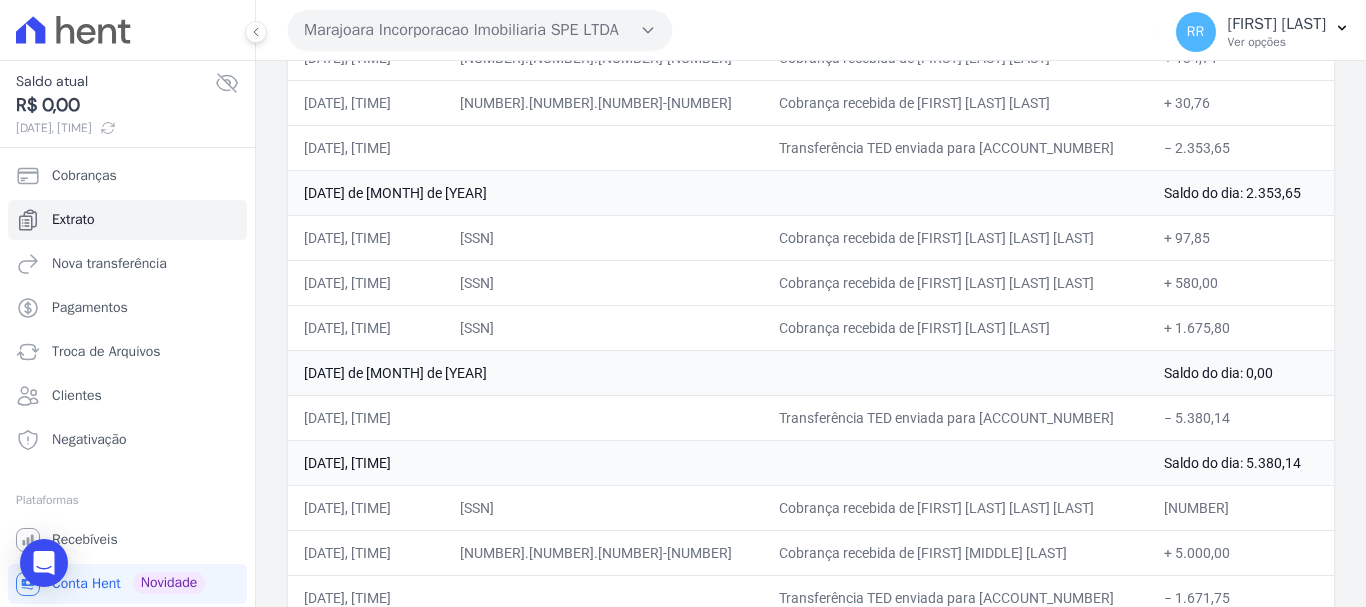 click on "[DATE] de [MONTH] de [YEAR]" at bounding box center [718, 372] 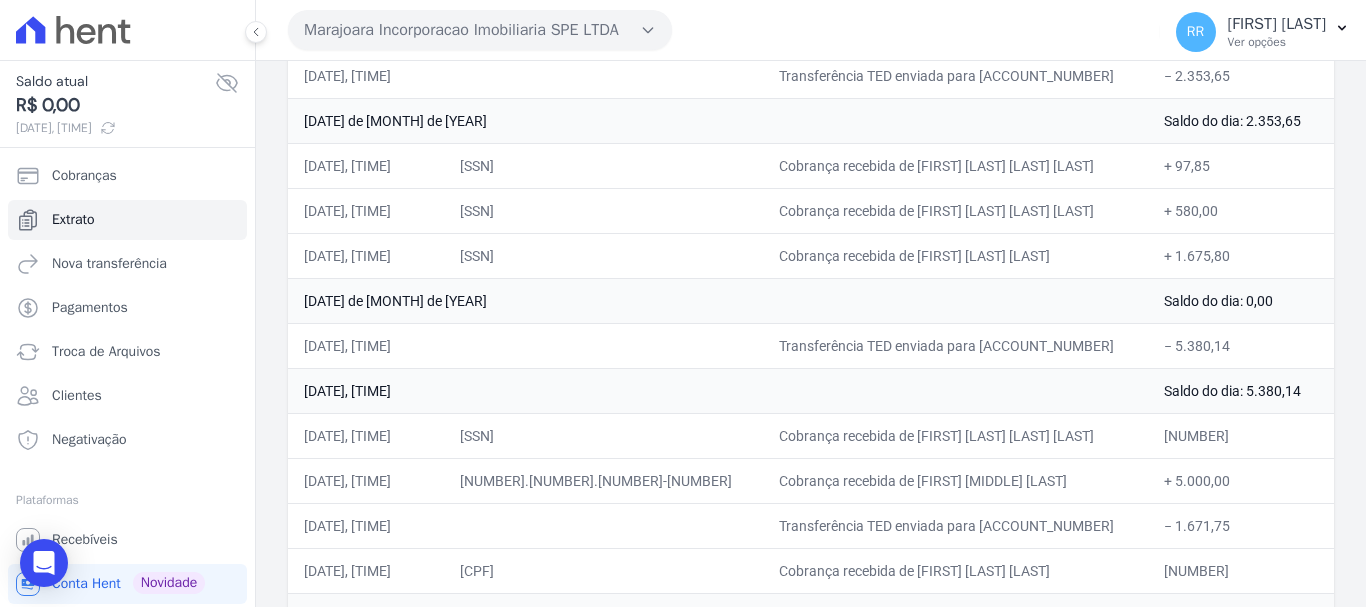 scroll, scrollTop: 3553, scrollLeft: 0, axis: vertical 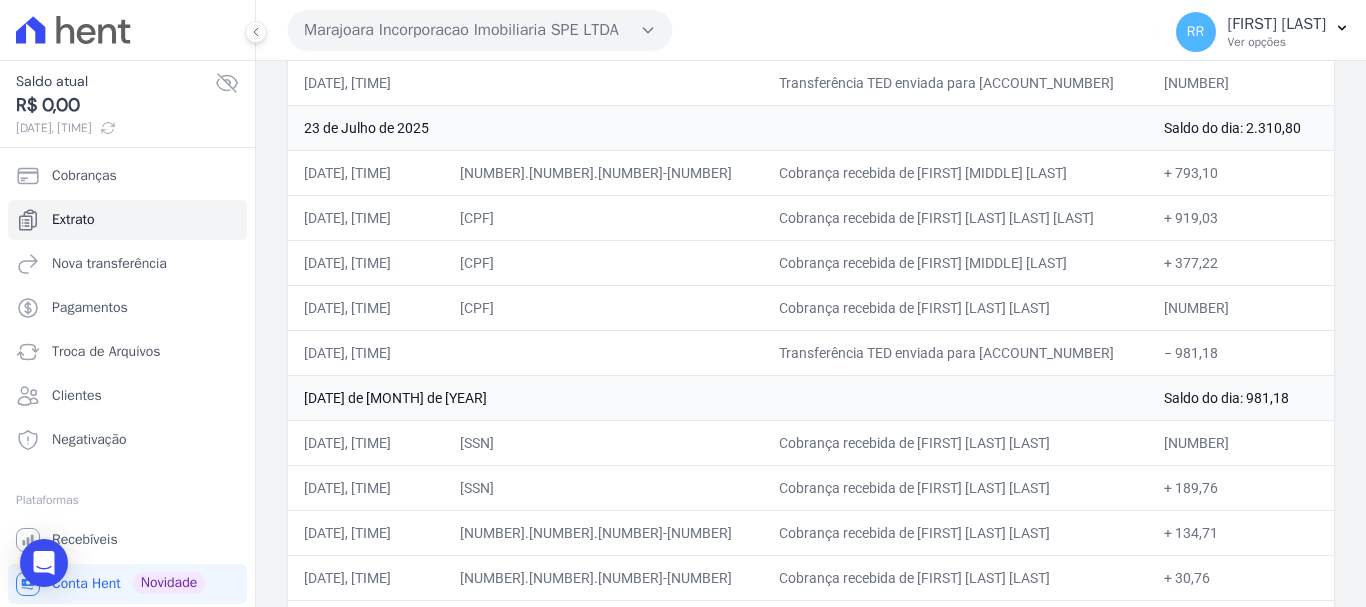 click on "Cobrança recebida de [FIRST] [LAST] [LAST]" at bounding box center (955, 307) 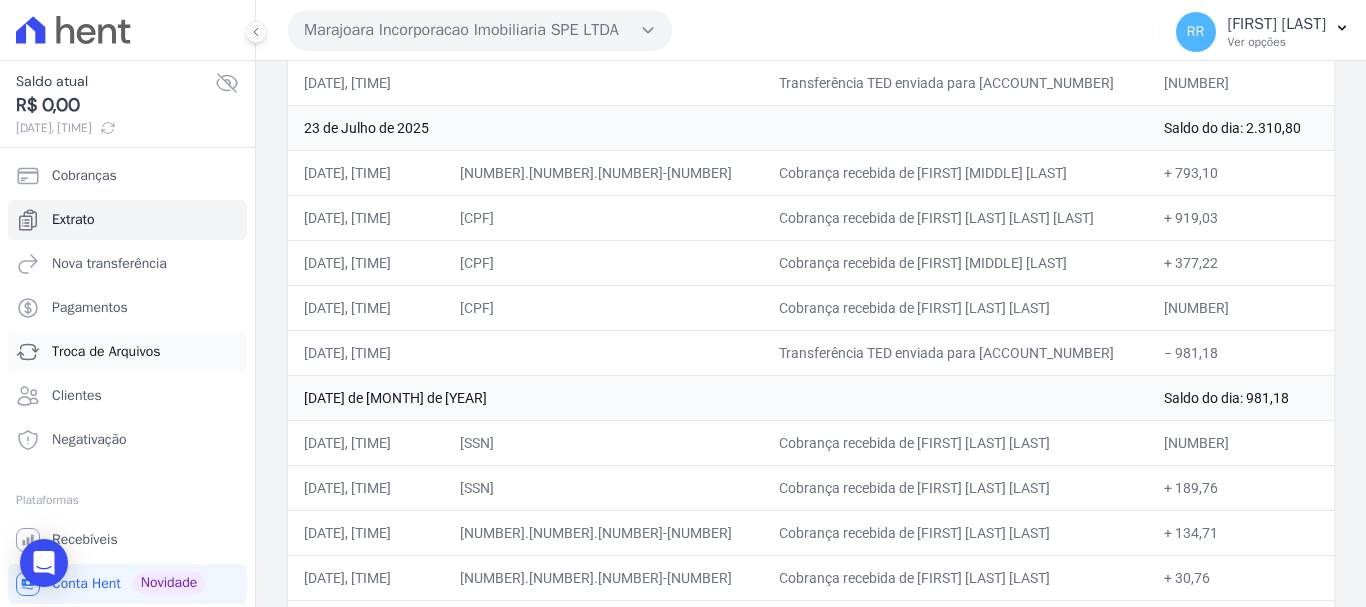 copy on "ELIZANGELA MARTINS DA SILVA" 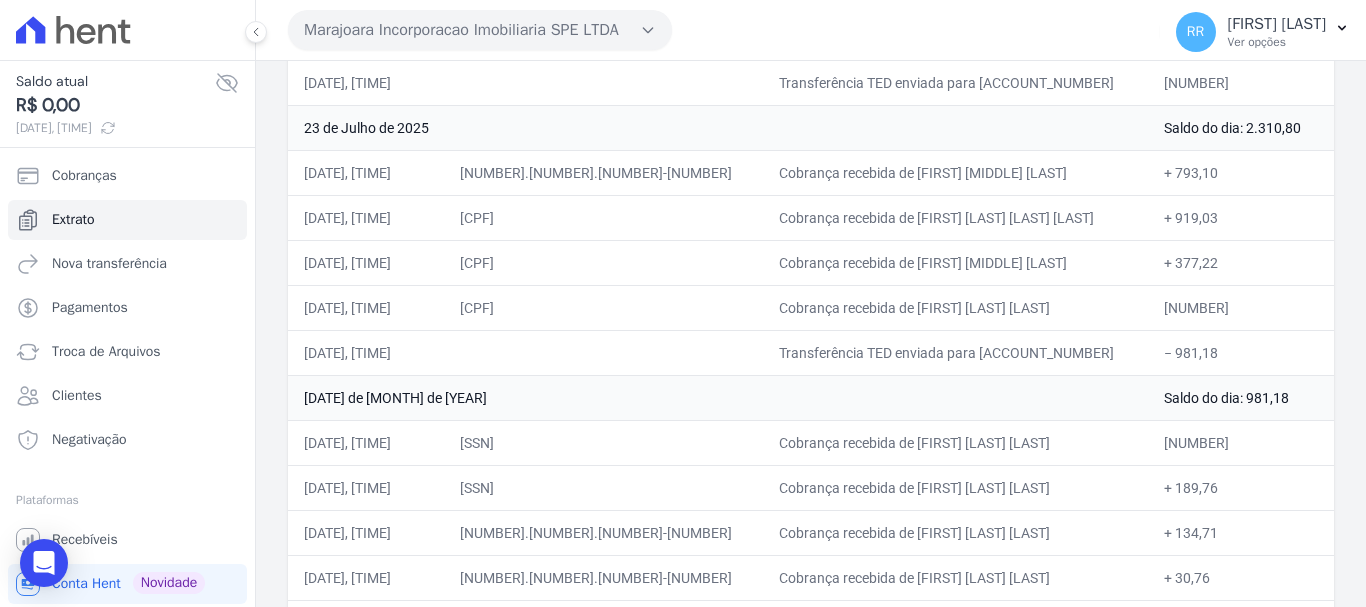 click on "Marajoara Incorporacao Imobiliaria SPE LTDA
Via Sul Engenharia
AGUAS DE GUANABARA INCORPORACAO IMOBILIARIA SPE LTDA
AGUAS DO ALVORADA INCORPORACAO IMOBILIARIA SPE LTDA
ANANINDEUA 01 INCORPORACAO IMOBILIARIA SPE LTDA
AQUARELA CITY INCORPORACAO IMOBILIARIA LTDA" at bounding box center (720, 30) 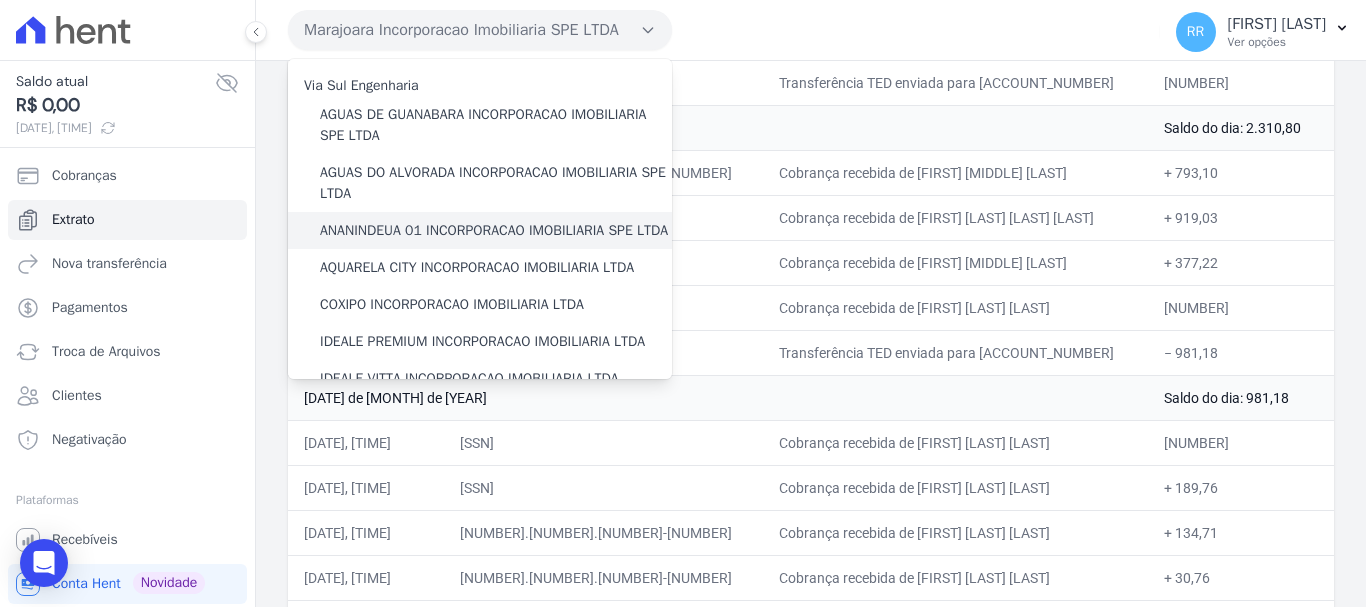 click on "ANANINDEUA 01 INCORPORACAO IMOBILIARIA SPE LTDA" at bounding box center [494, 230] 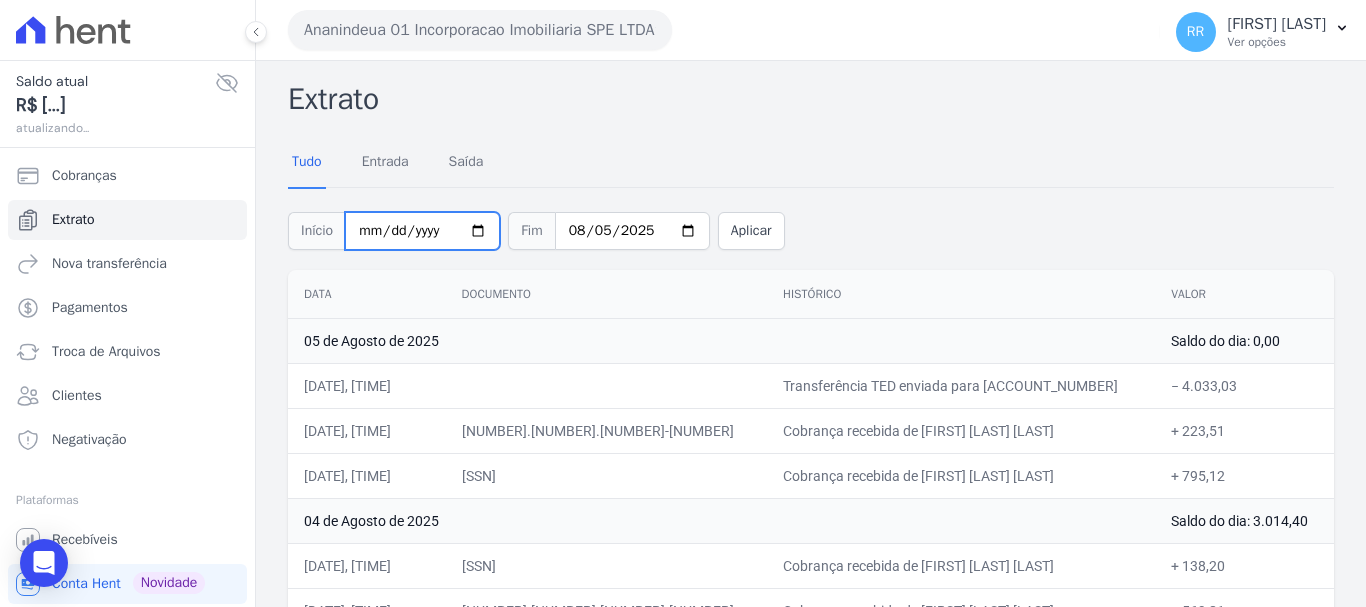 click on "2025-07-10" at bounding box center (422, 231) 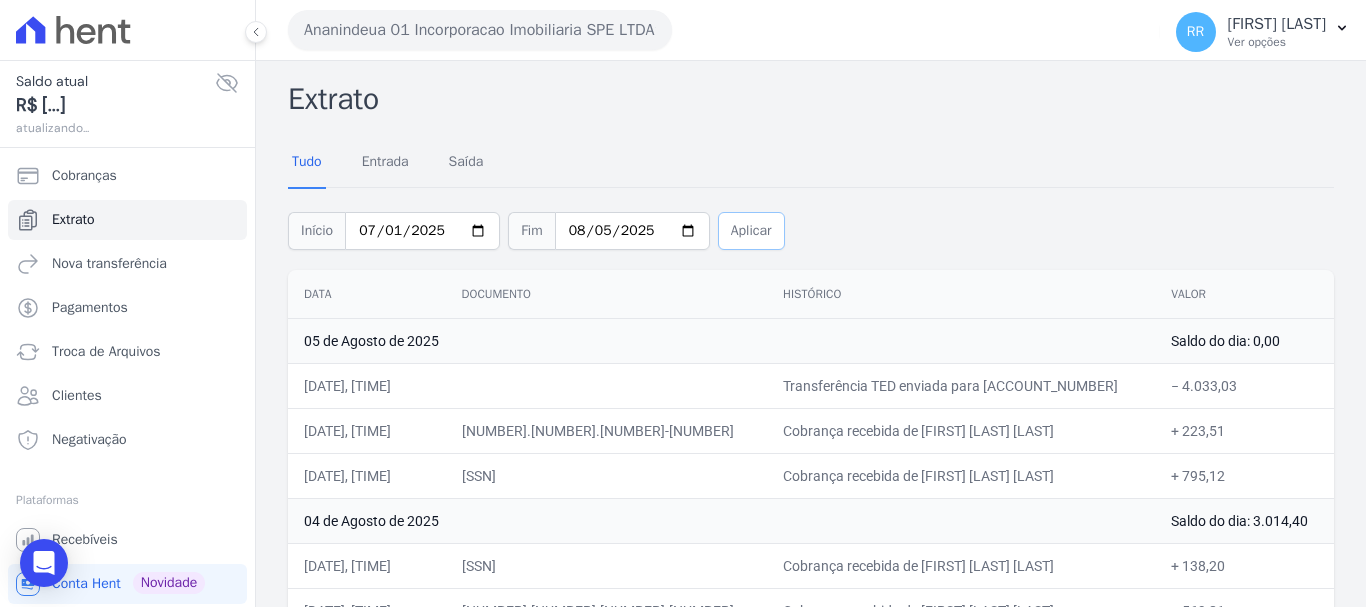 click on "Aplicar" at bounding box center (751, 231) 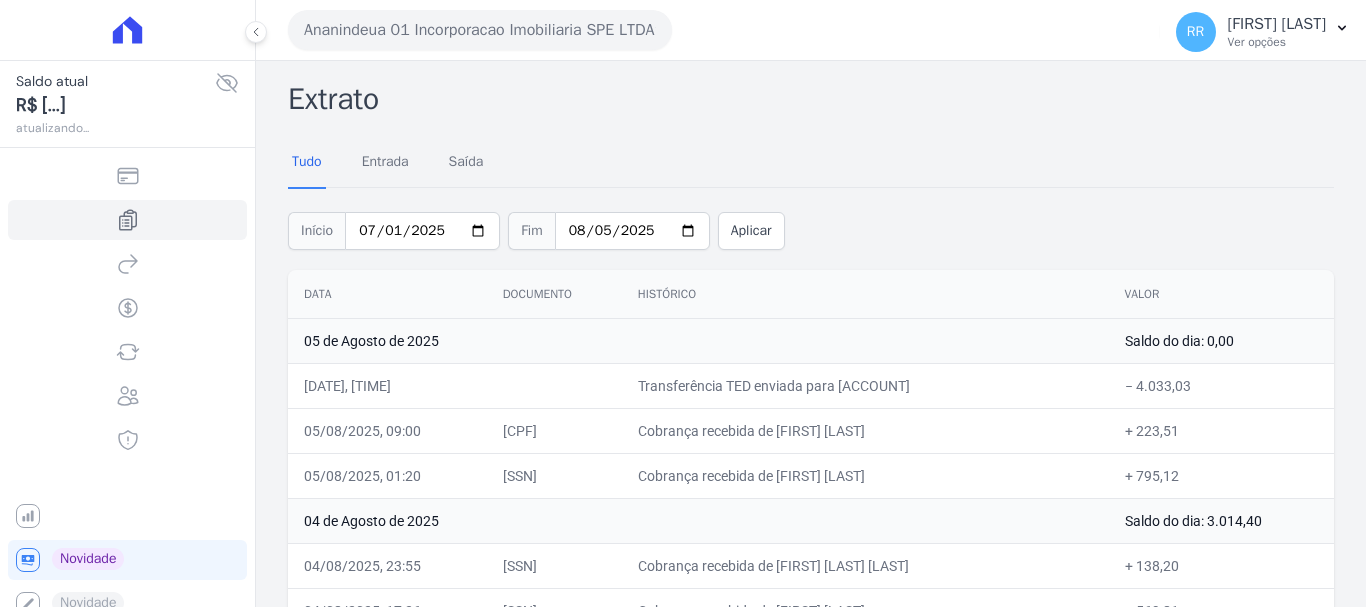 scroll, scrollTop: 0, scrollLeft: 0, axis: both 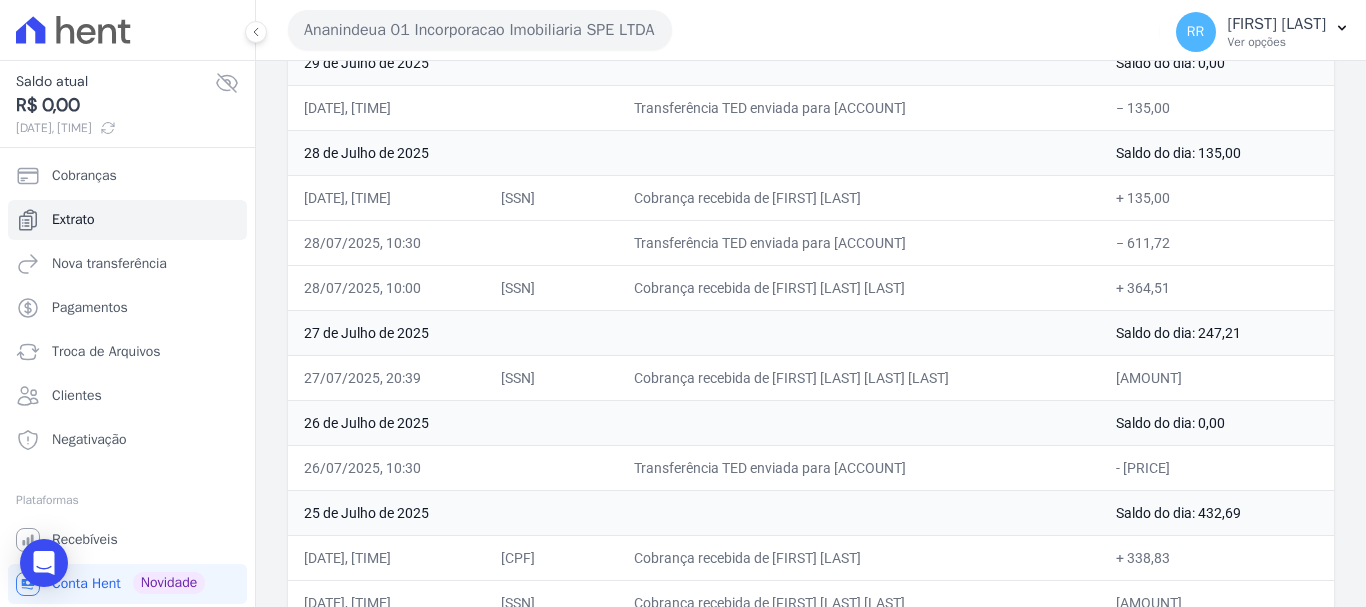 drag, startPoint x: 817, startPoint y: 373, endPoint x: 985, endPoint y: 379, distance: 168.1071 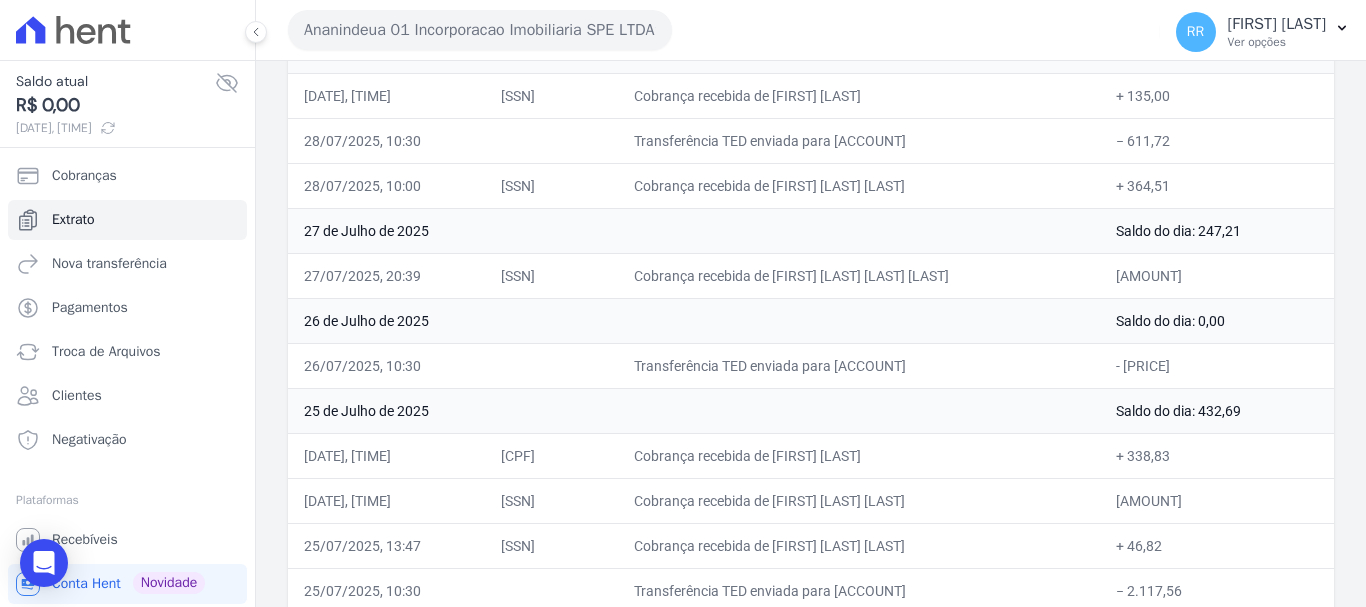 scroll, scrollTop: 2268, scrollLeft: 0, axis: vertical 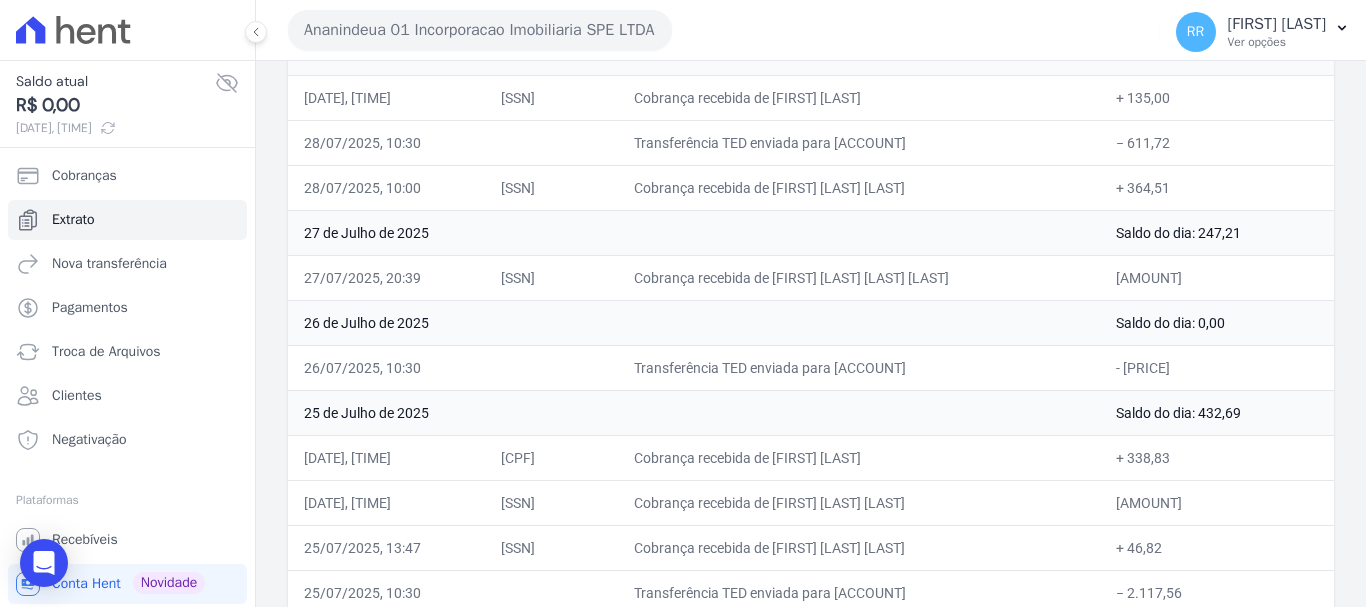 click on "Ananindeua 01 Incorporacao Imobiliaria SPE LTDA" at bounding box center (480, 30) 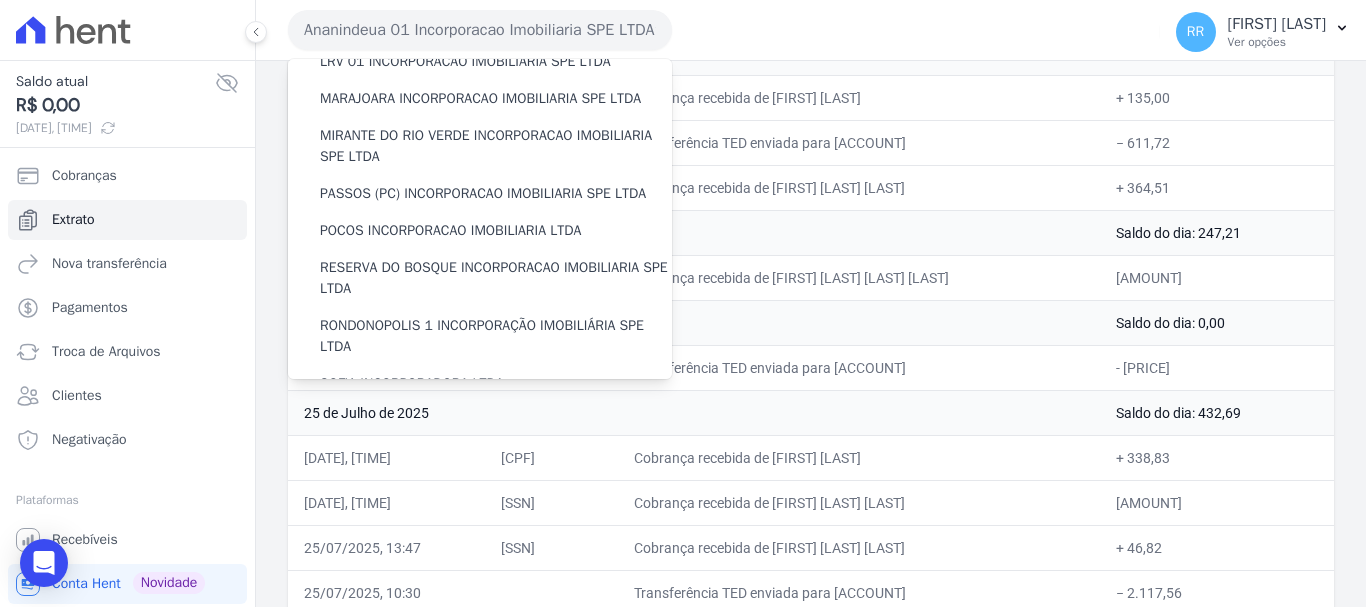 scroll, scrollTop: 500, scrollLeft: 0, axis: vertical 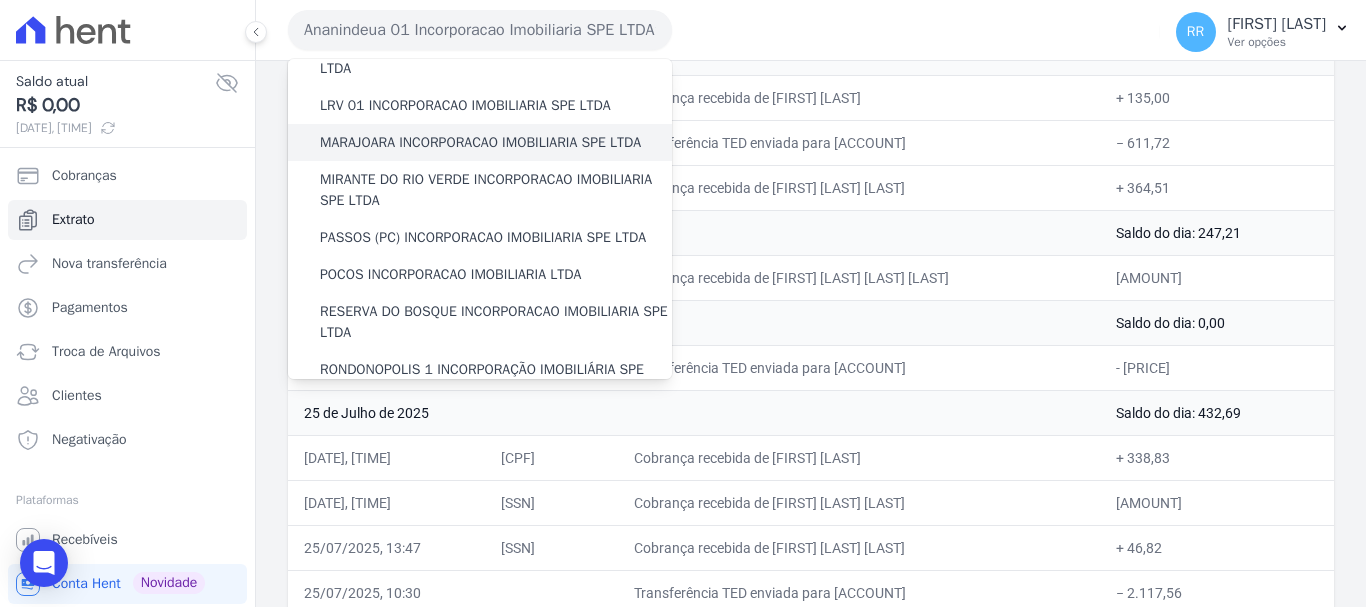 click on "MARAJOARA INCORPORACAO IMOBILIARIA SPE LTDA" at bounding box center (480, 142) 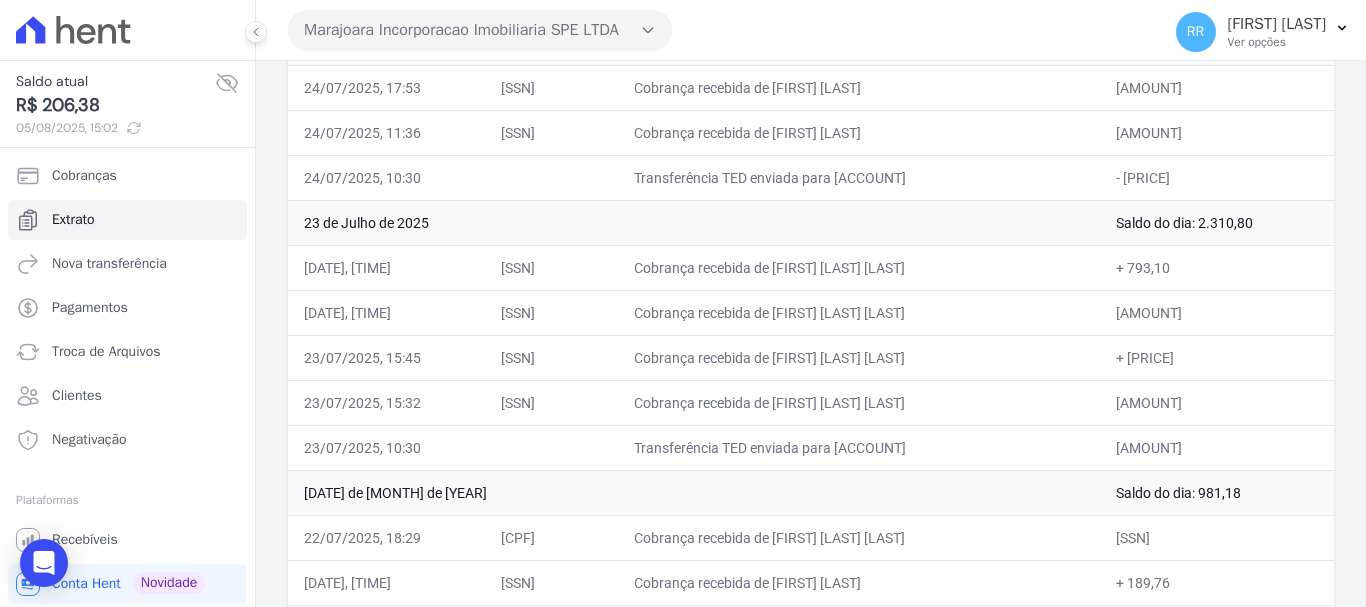 scroll, scrollTop: 2678, scrollLeft: 0, axis: vertical 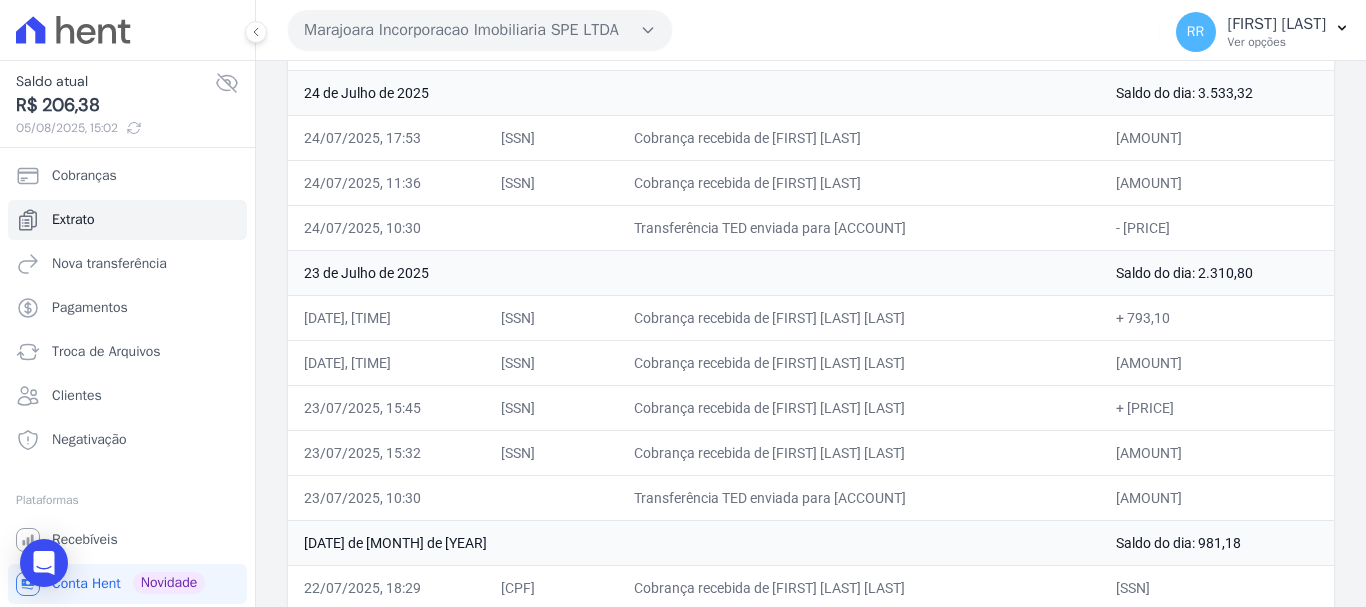 drag, startPoint x: 853, startPoint y: 417, endPoint x: 891, endPoint y: 429, distance: 39.849716 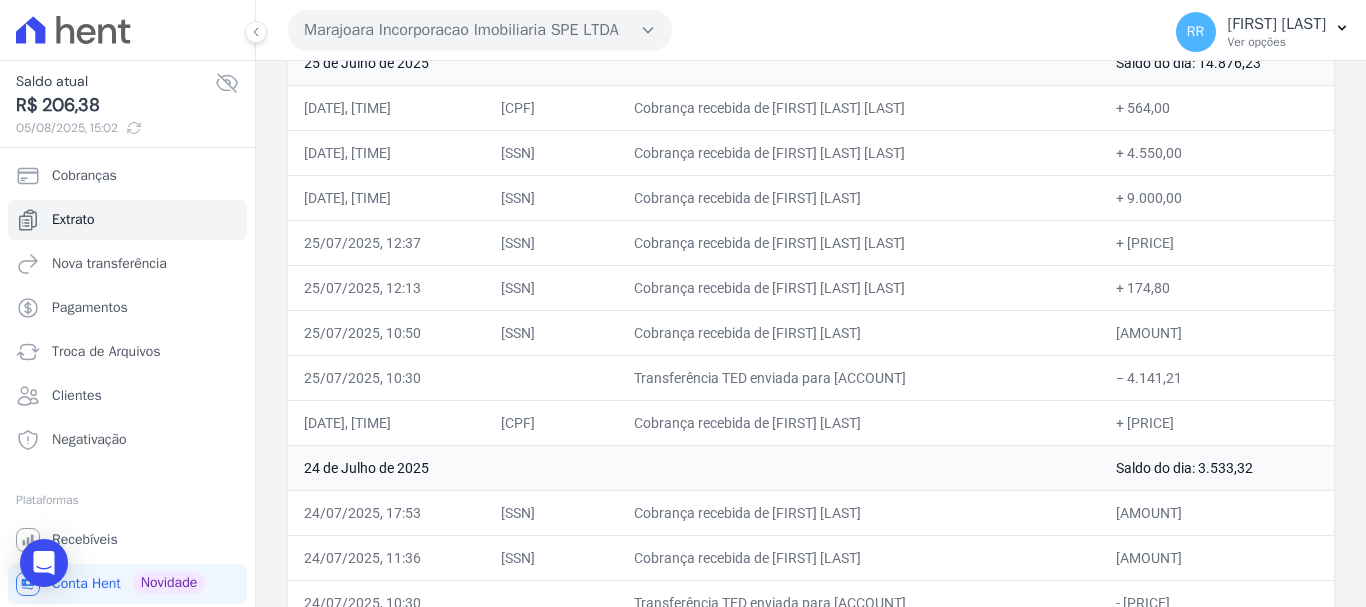 scroll, scrollTop: 2078, scrollLeft: 0, axis: vertical 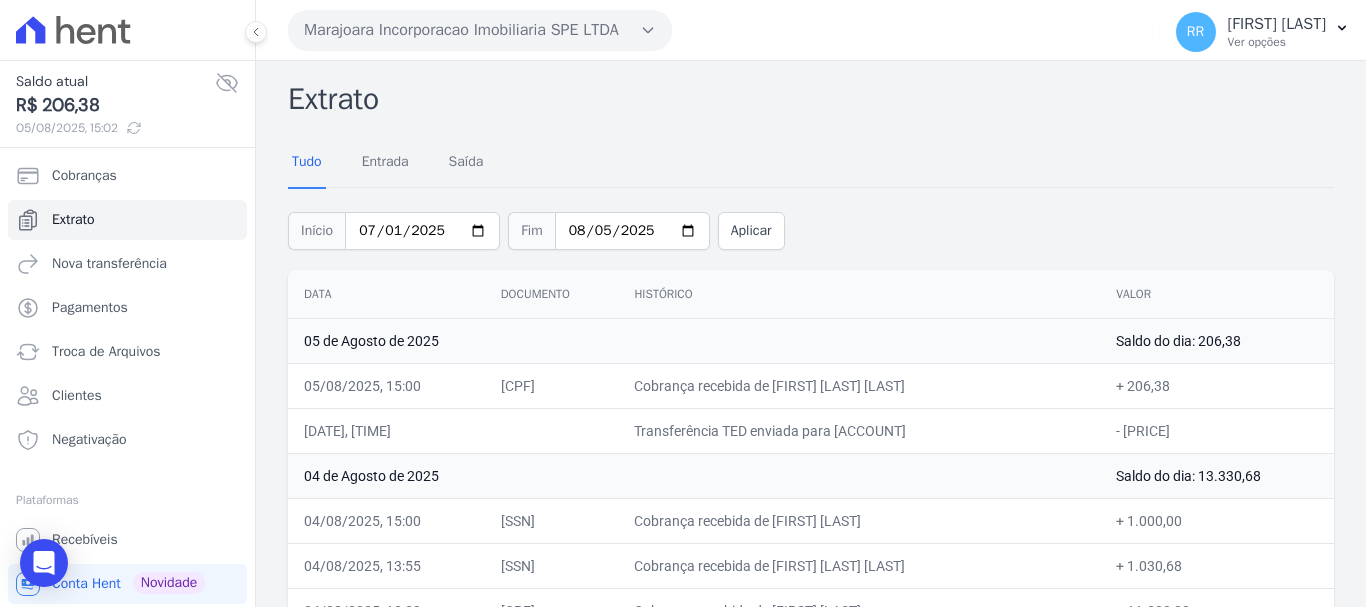 click on "Marajoara Incorporacao Imobiliaria SPE LTDA" at bounding box center (480, 30) 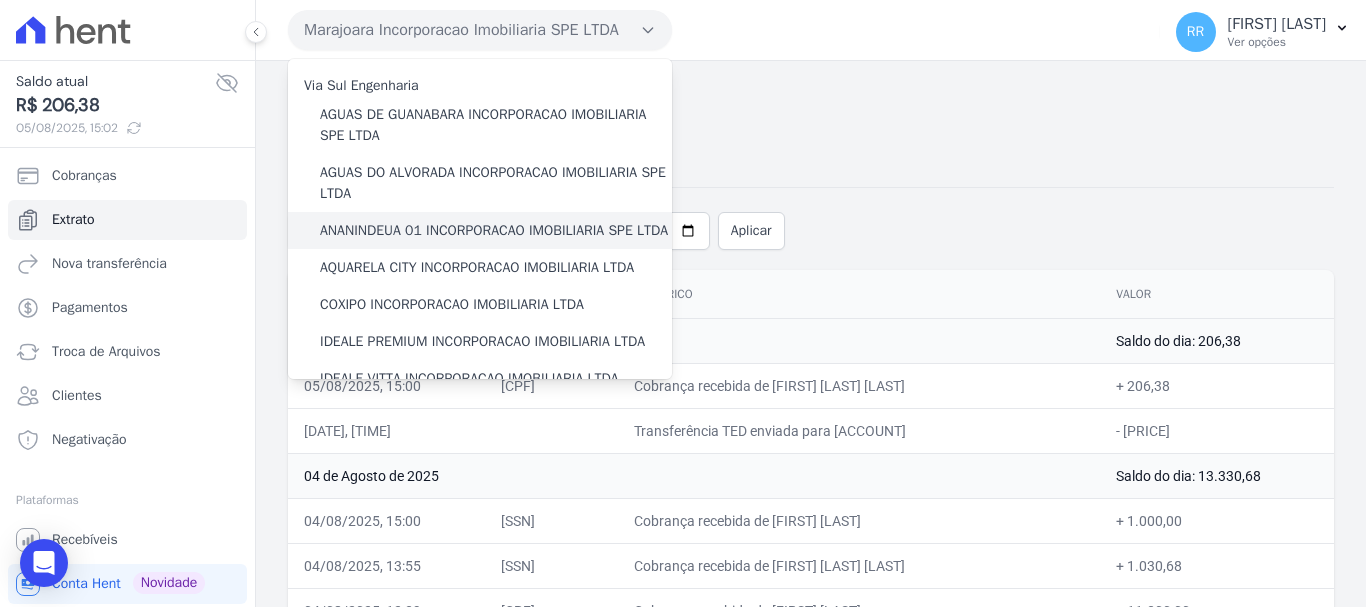 click on "ANANINDEUA 01 INCORPORACAO IMOBILIARIA SPE LTDA" at bounding box center (494, 230) 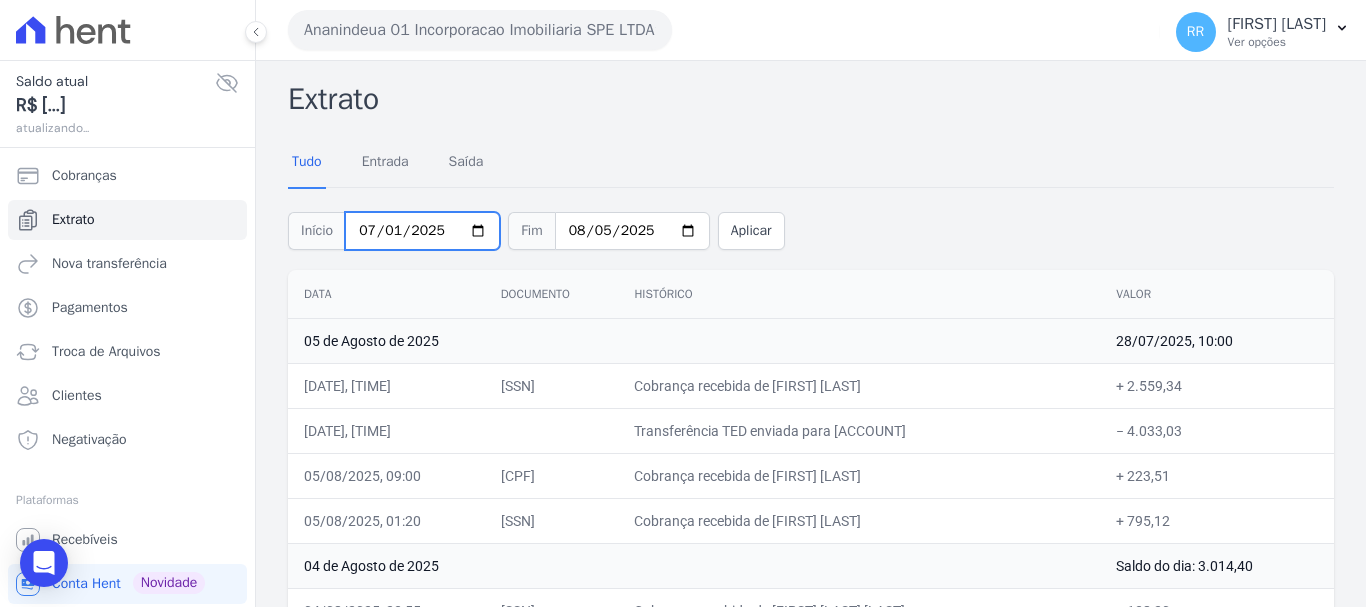 click on "2025-07-01" at bounding box center [422, 231] 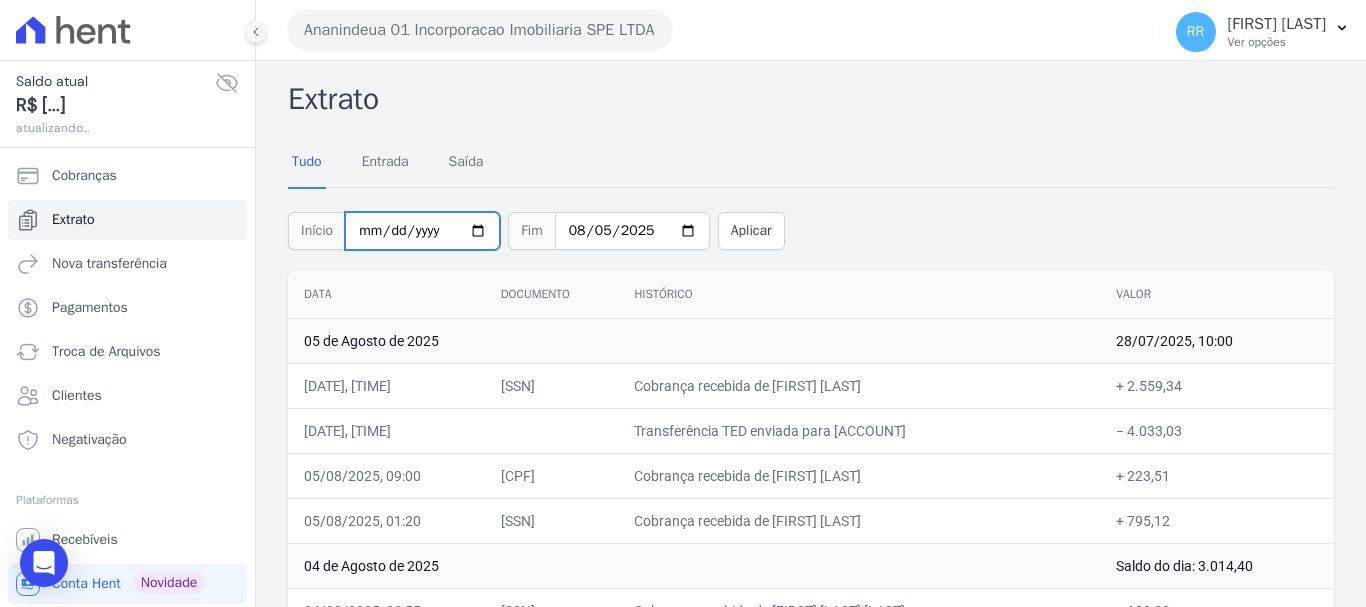 type on "2025-07-01" 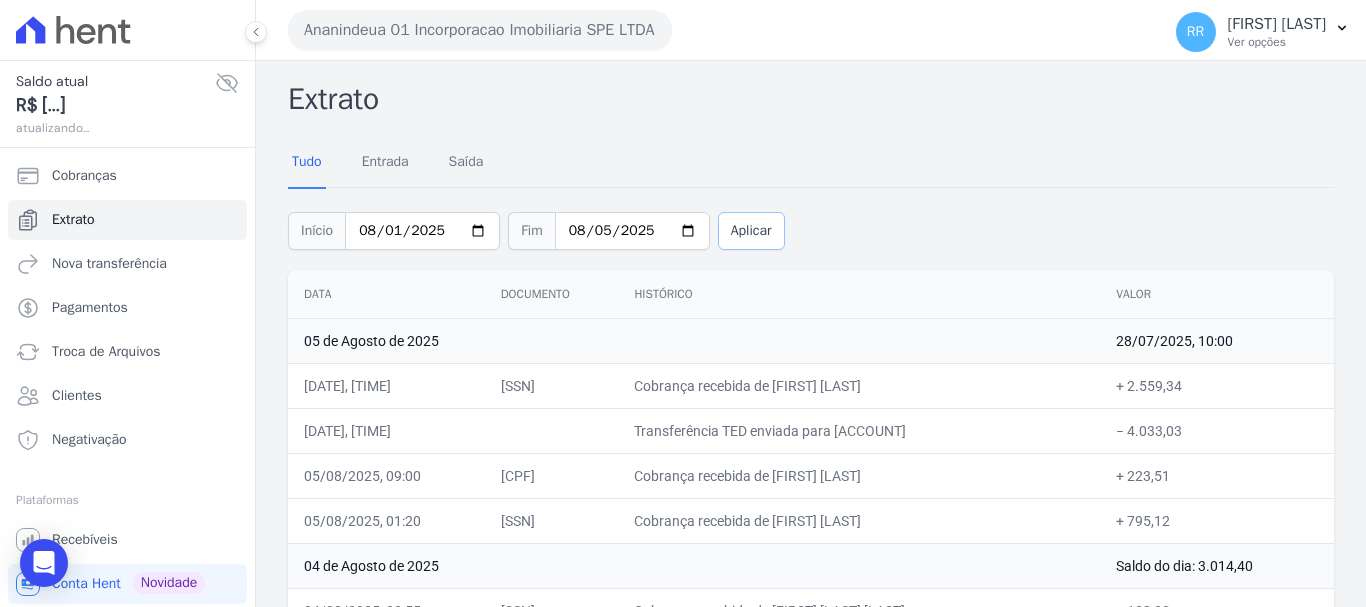 click on "Aplicar" at bounding box center (751, 231) 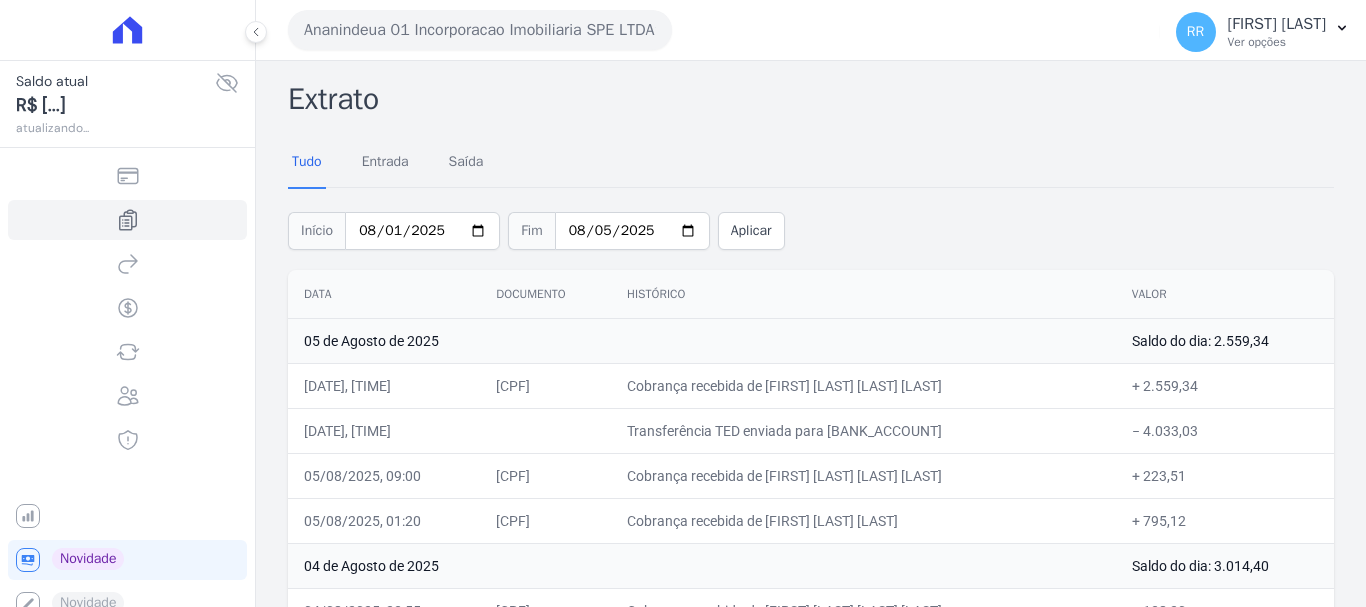 scroll, scrollTop: 0, scrollLeft: 0, axis: both 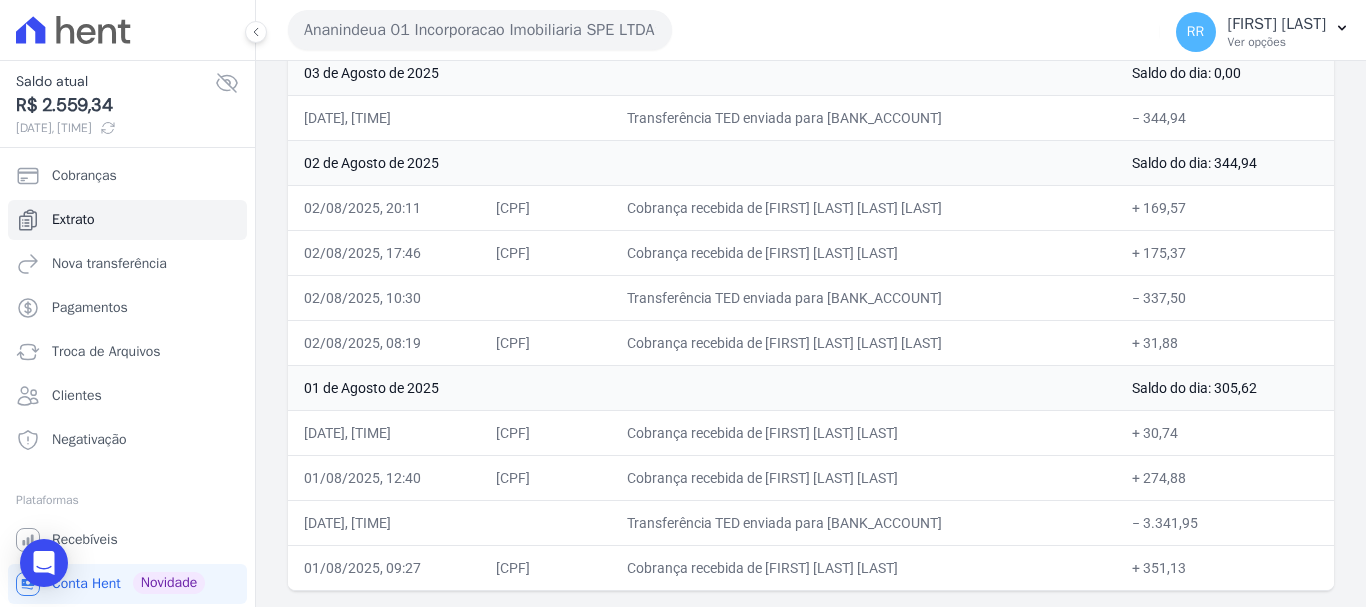 drag, startPoint x: 775, startPoint y: 565, endPoint x: 1211, endPoint y: 582, distance: 436.3313 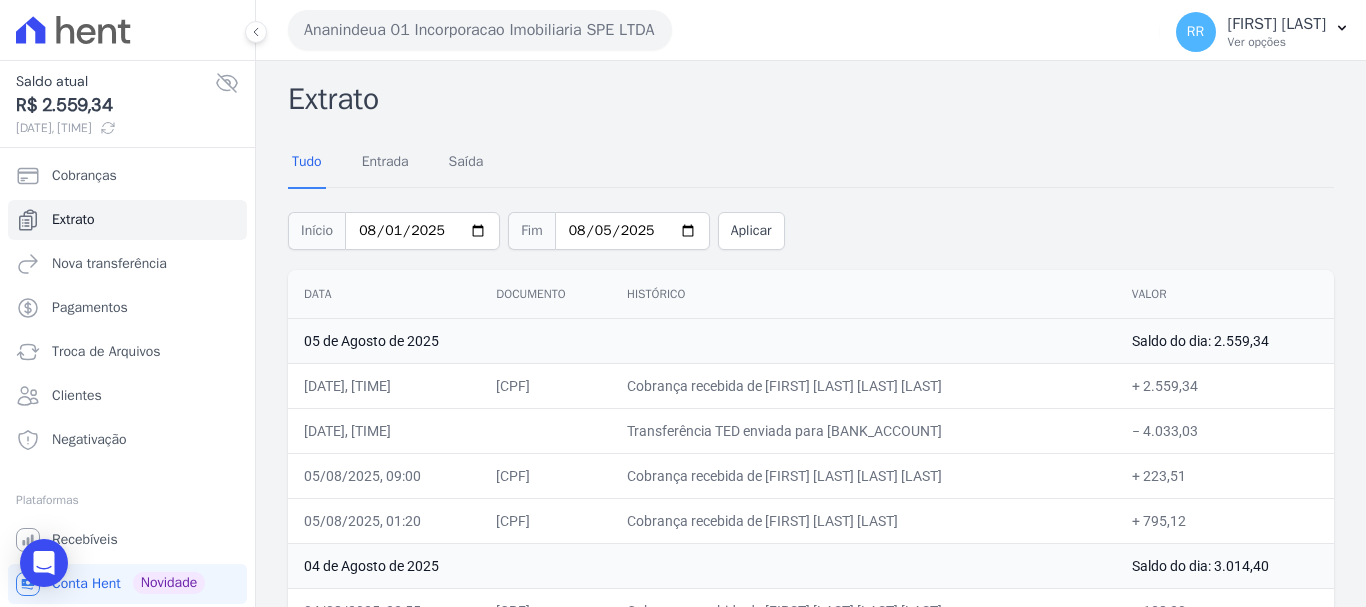 scroll, scrollTop: 500, scrollLeft: 0, axis: vertical 